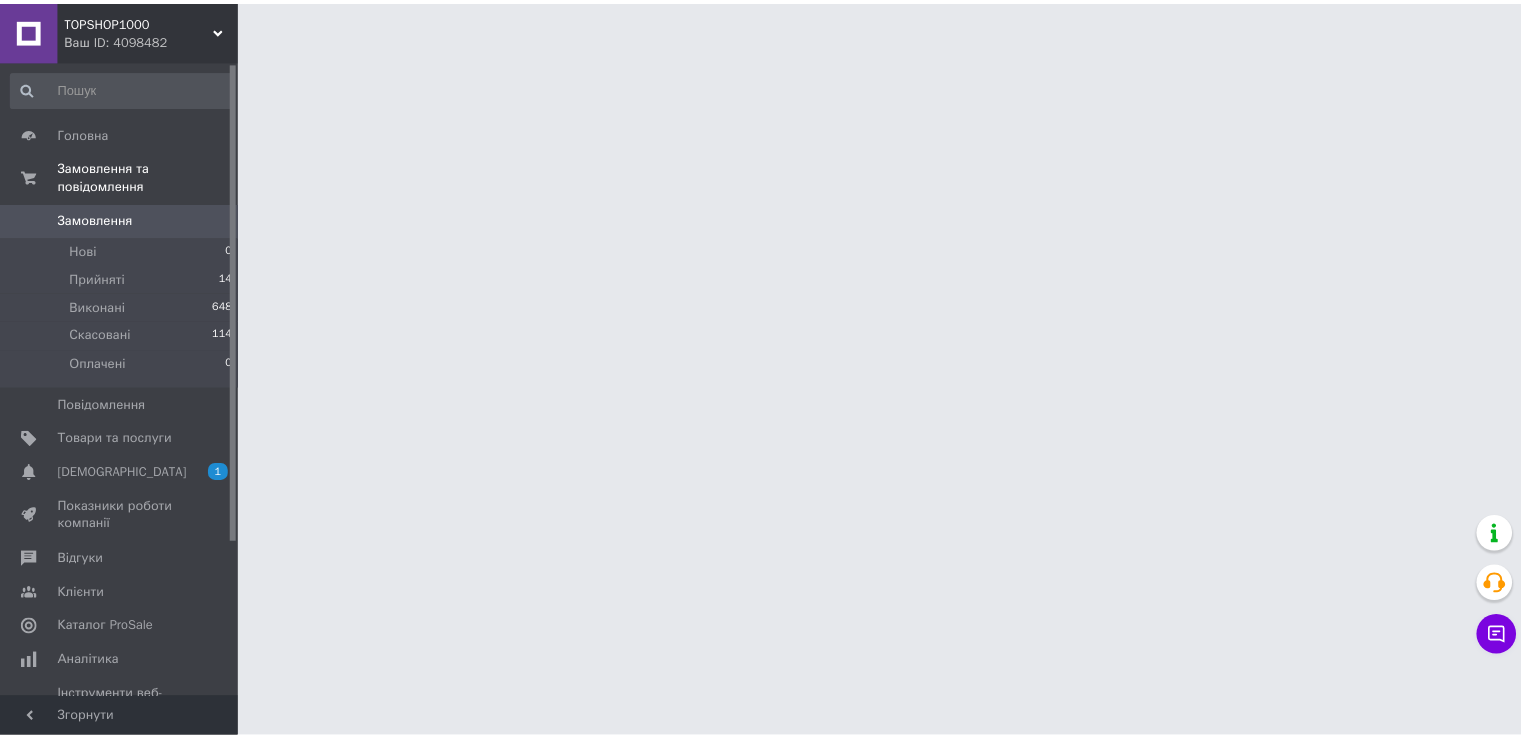 scroll, scrollTop: 0, scrollLeft: 0, axis: both 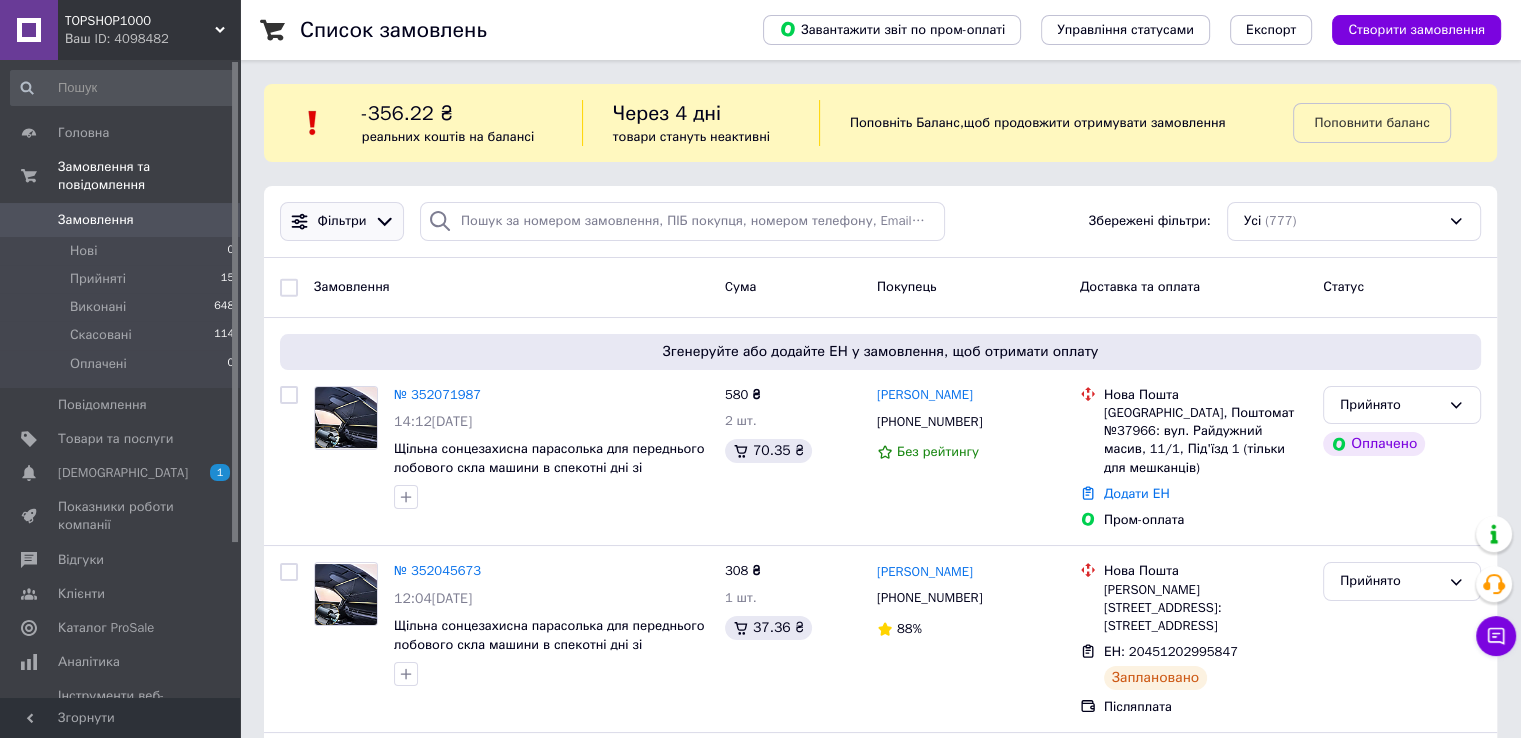 click on "Фільтри" at bounding box center [342, 221] 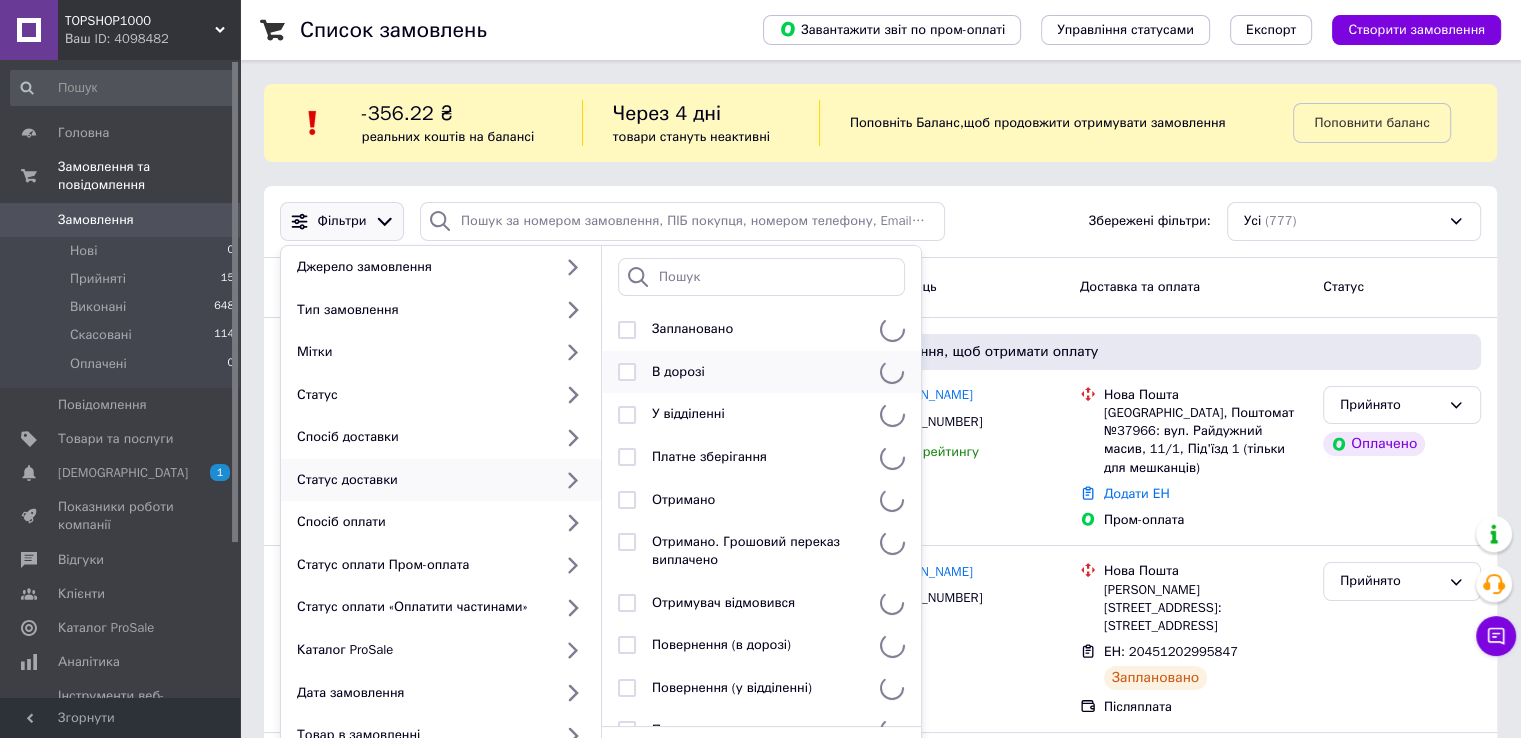 click on "В дорозі" at bounding box center [761, 372] 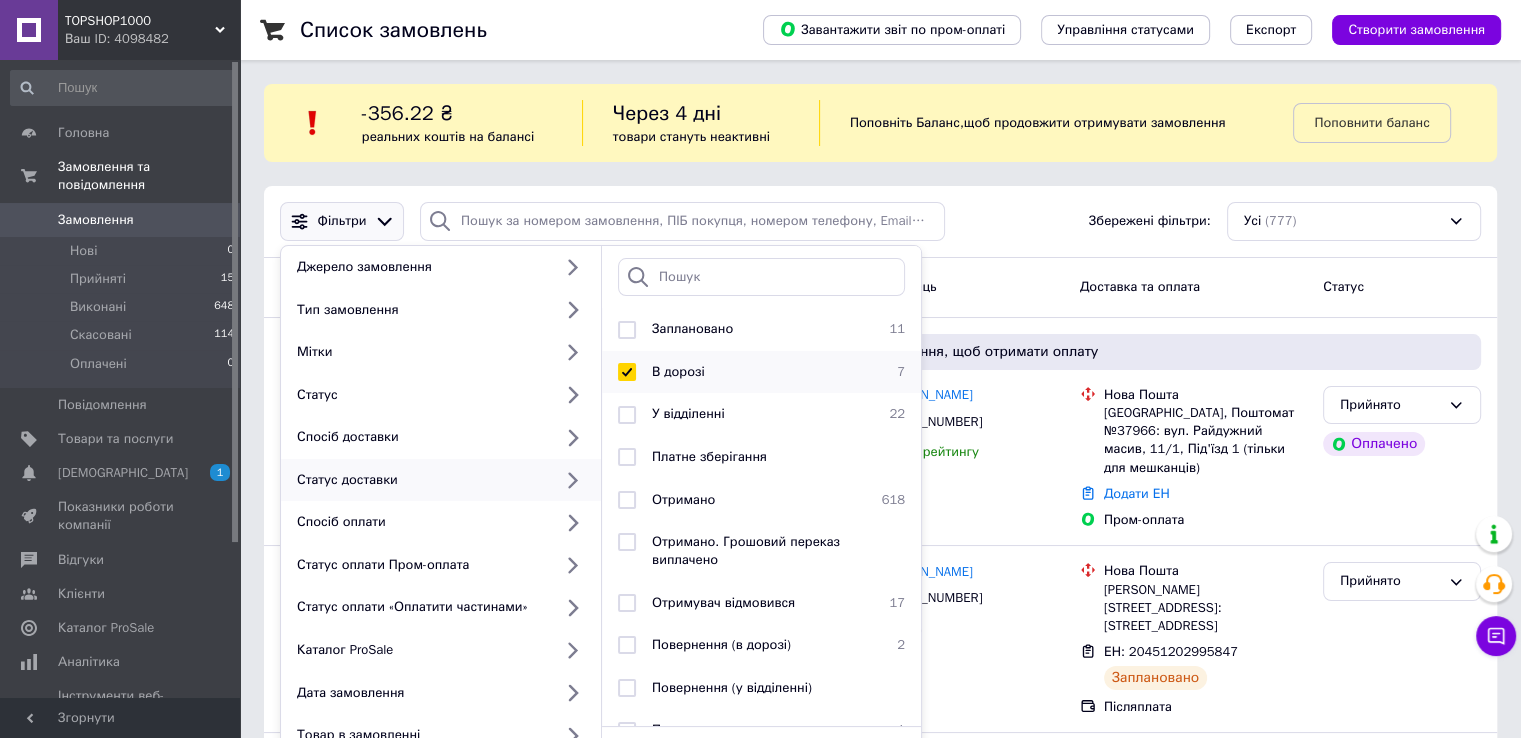 checkbox on "true" 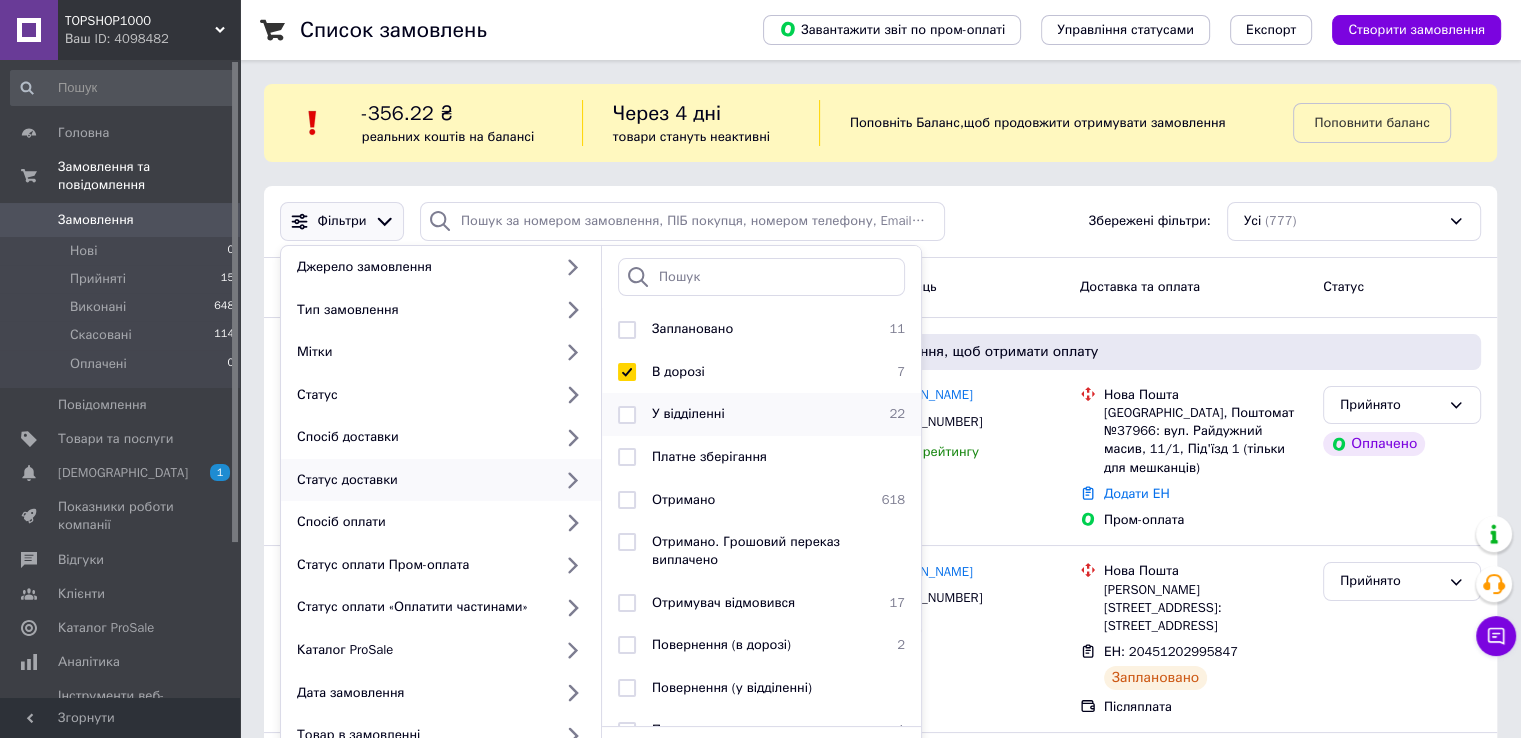 click on "У відділенні" at bounding box center (688, 413) 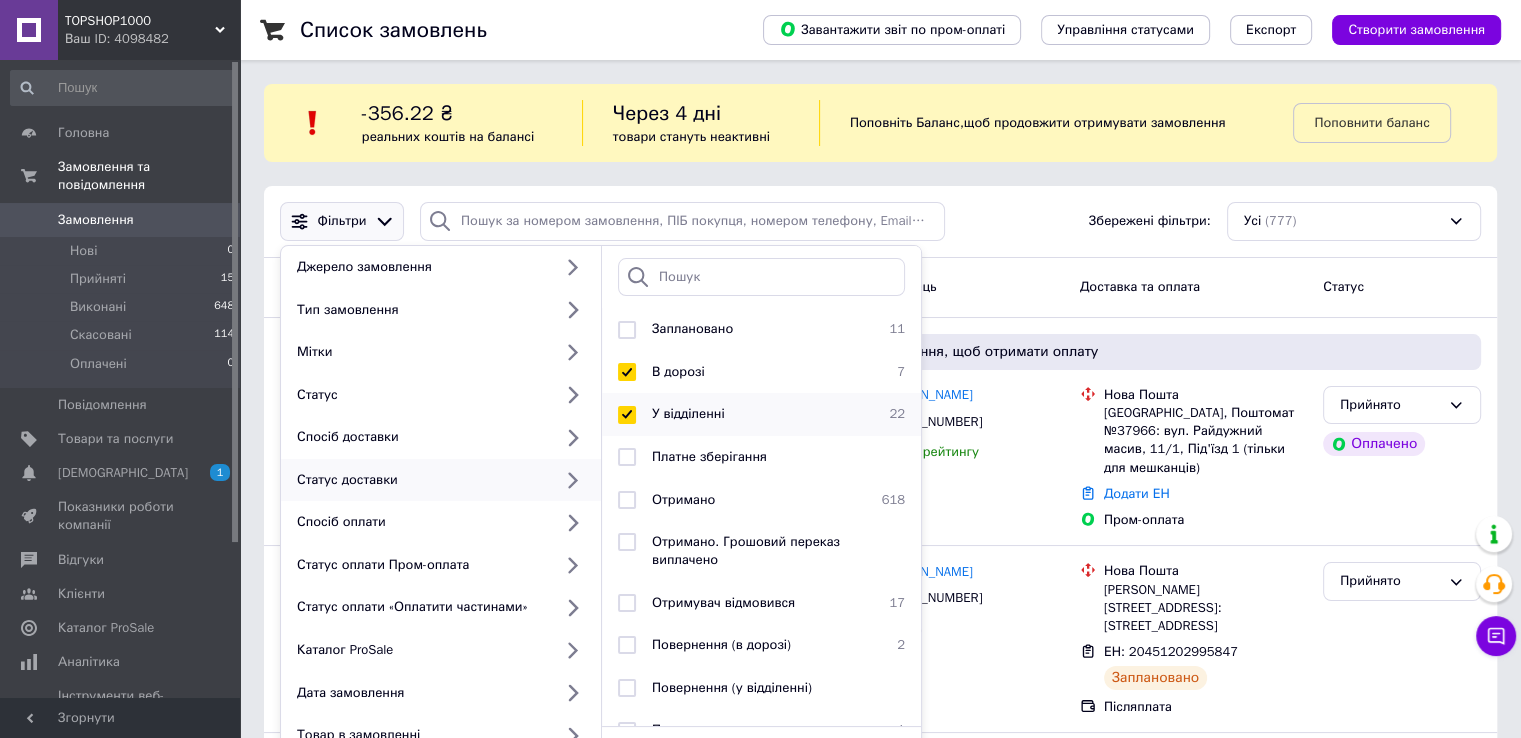 checkbox on "true" 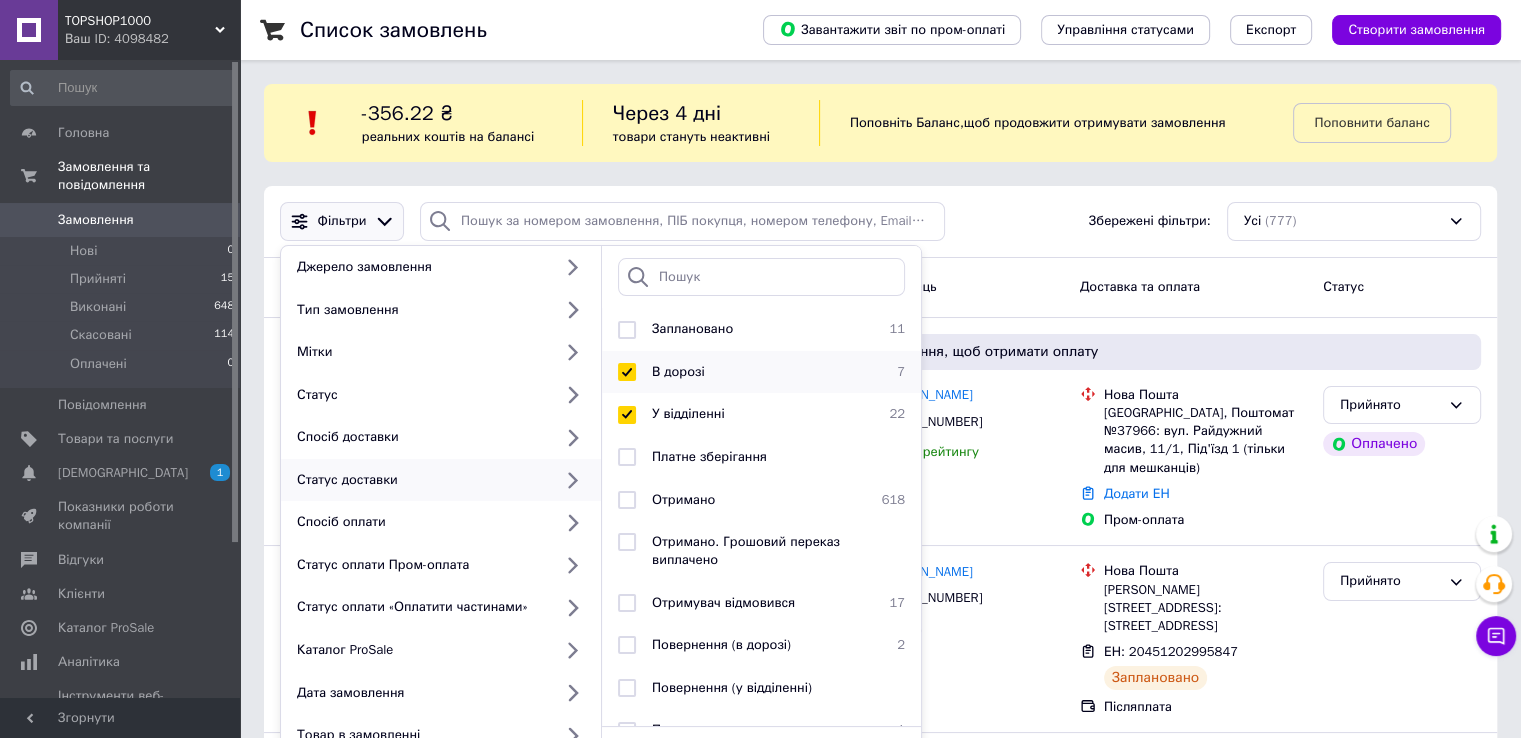 click on "В дорозі" at bounding box center (678, 371) 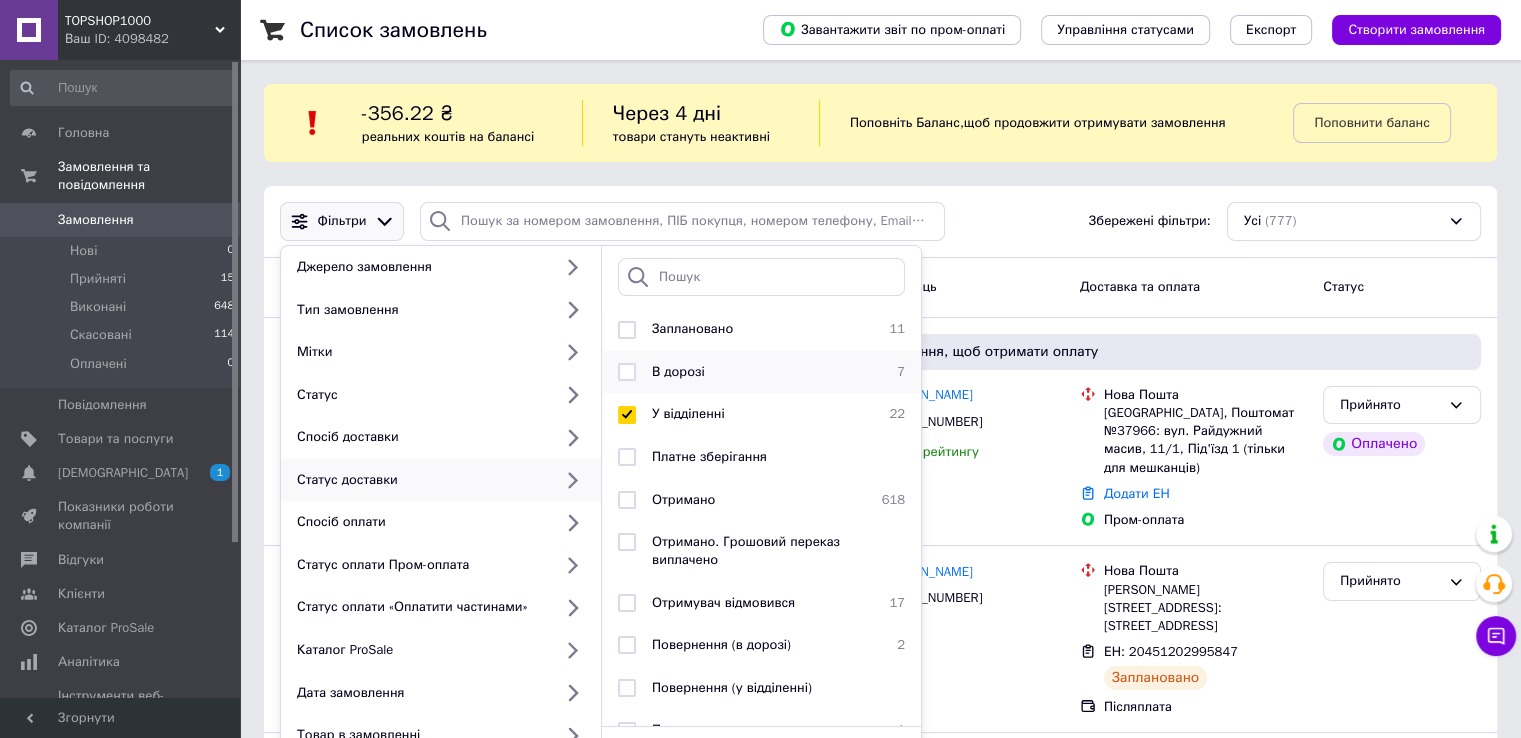 checkbox on "false" 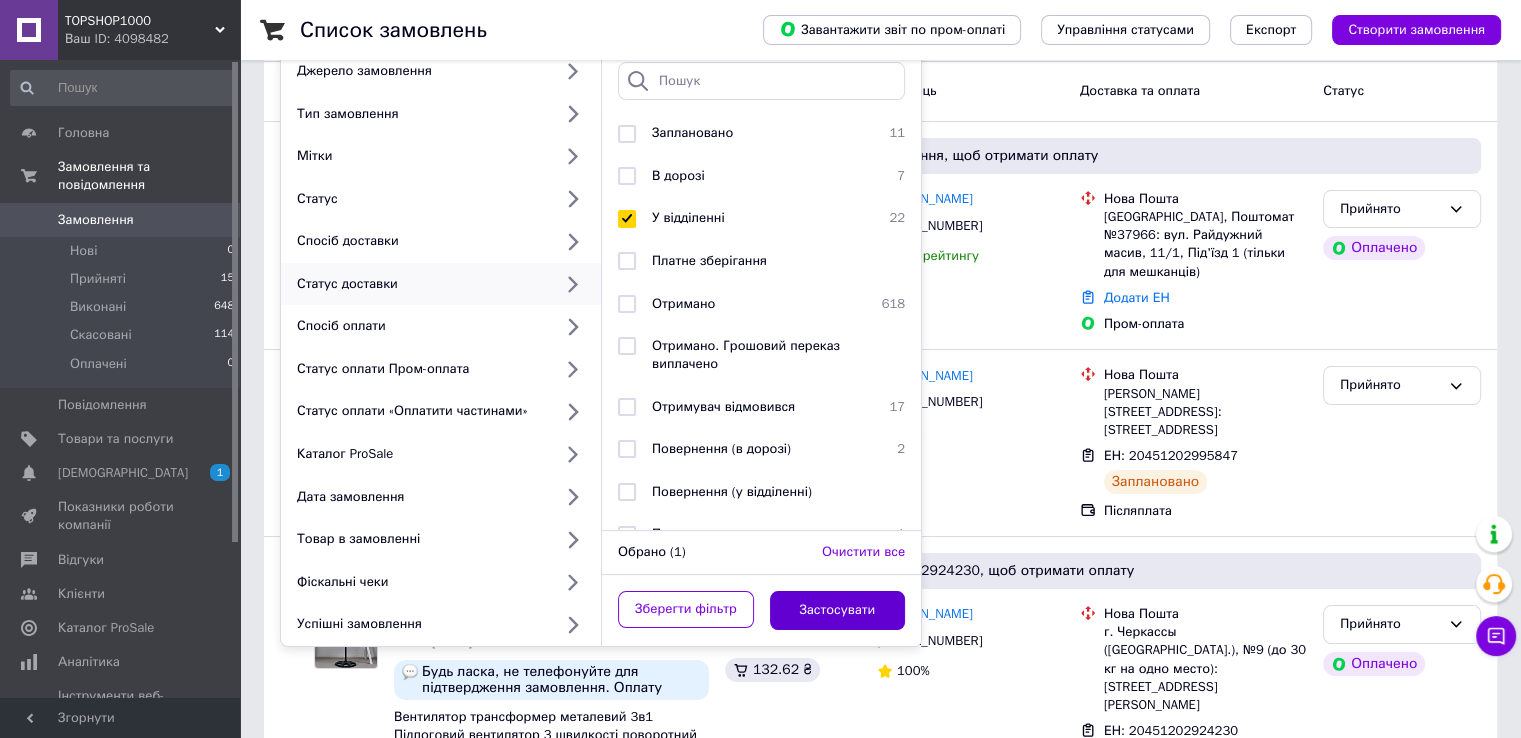scroll, scrollTop: 300, scrollLeft: 0, axis: vertical 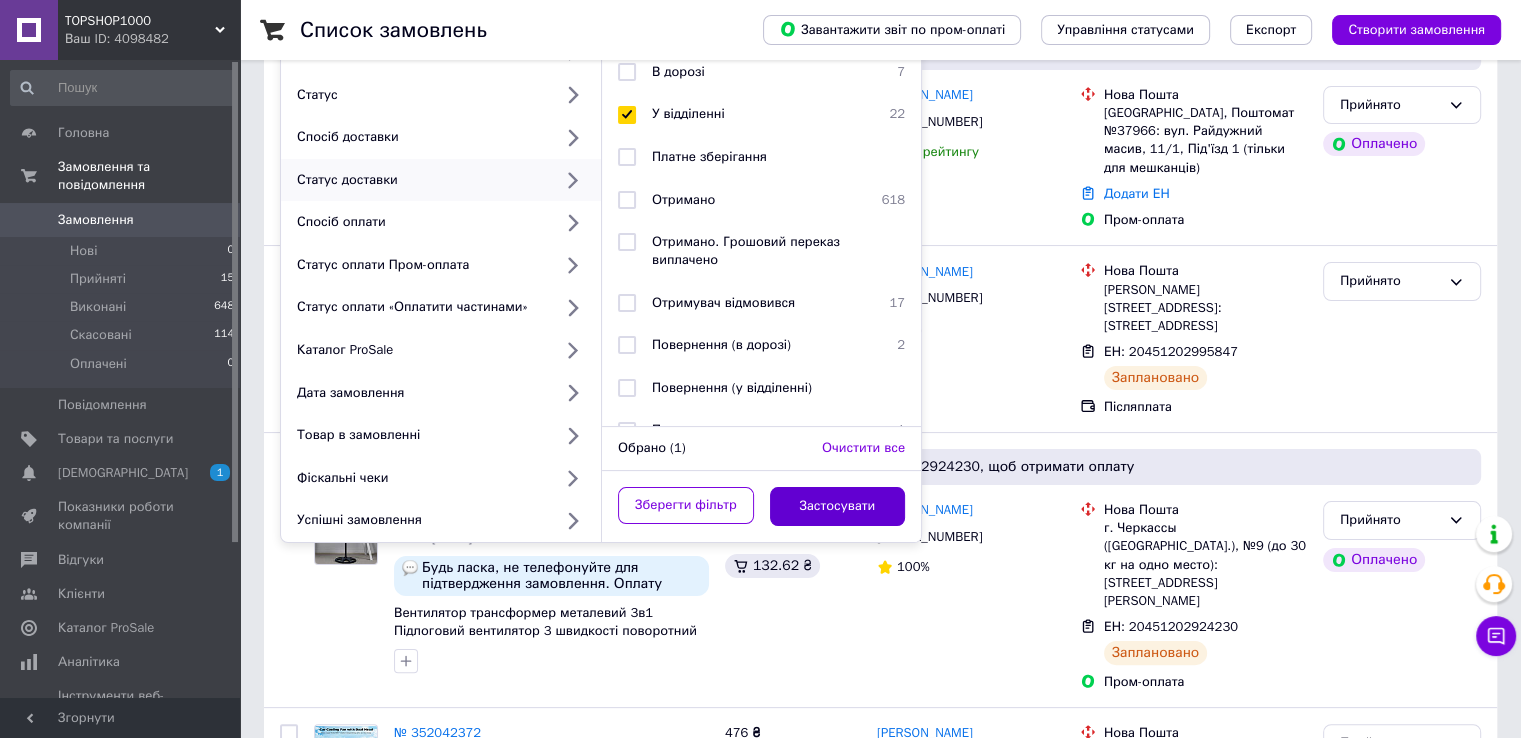 click on "Застосувати" at bounding box center [838, 506] 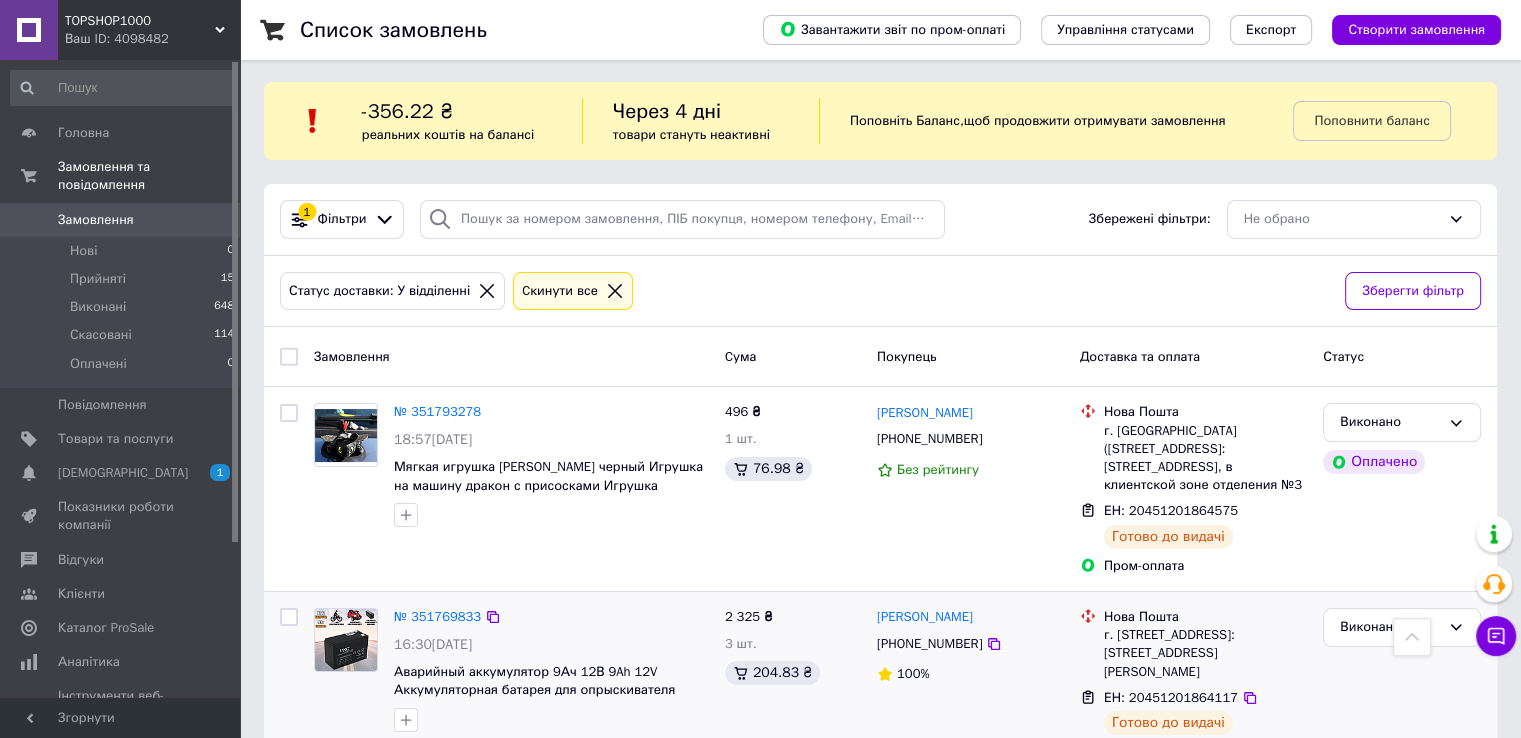 scroll, scrollTop: 0, scrollLeft: 0, axis: both 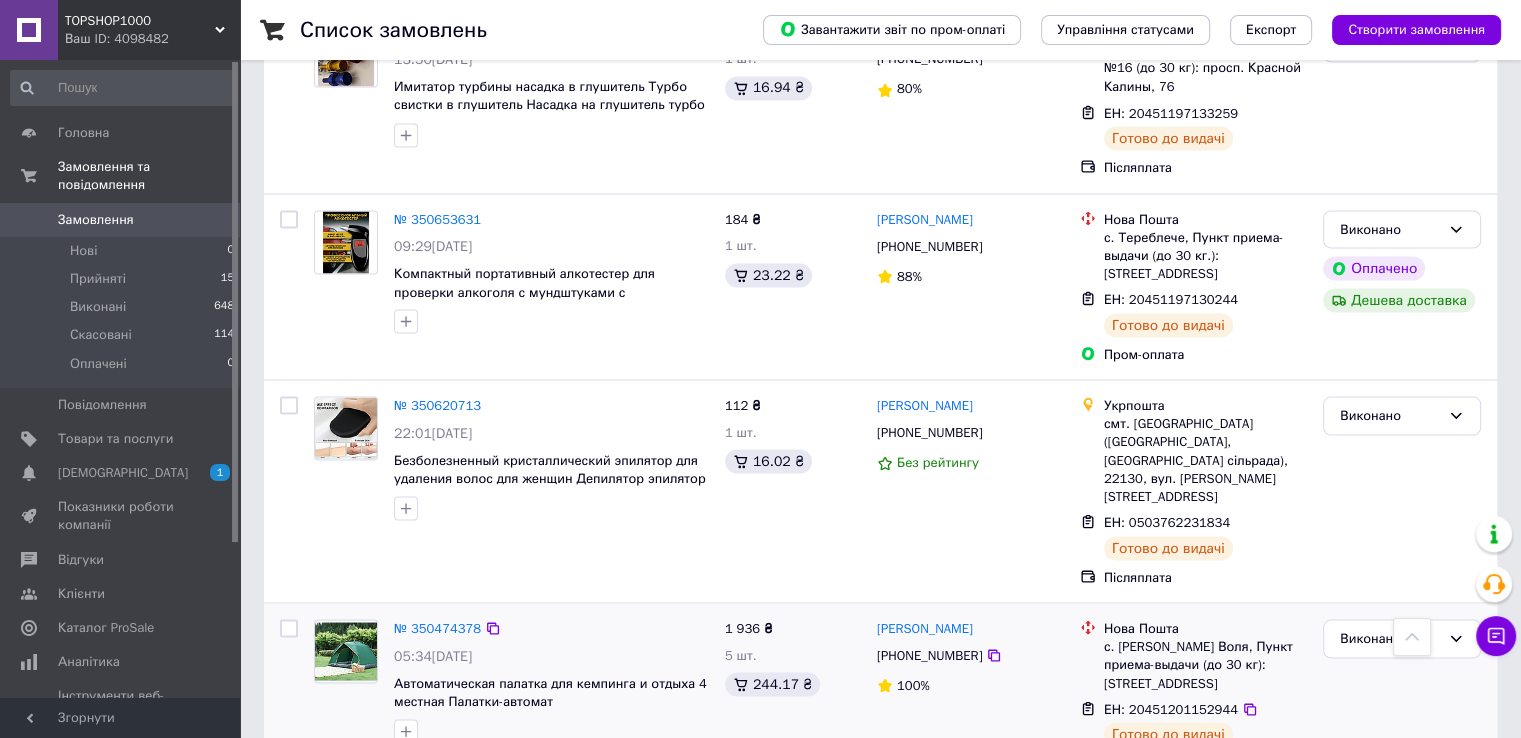 click on "2 товара у замовленні" at bounding box center (464, 761) 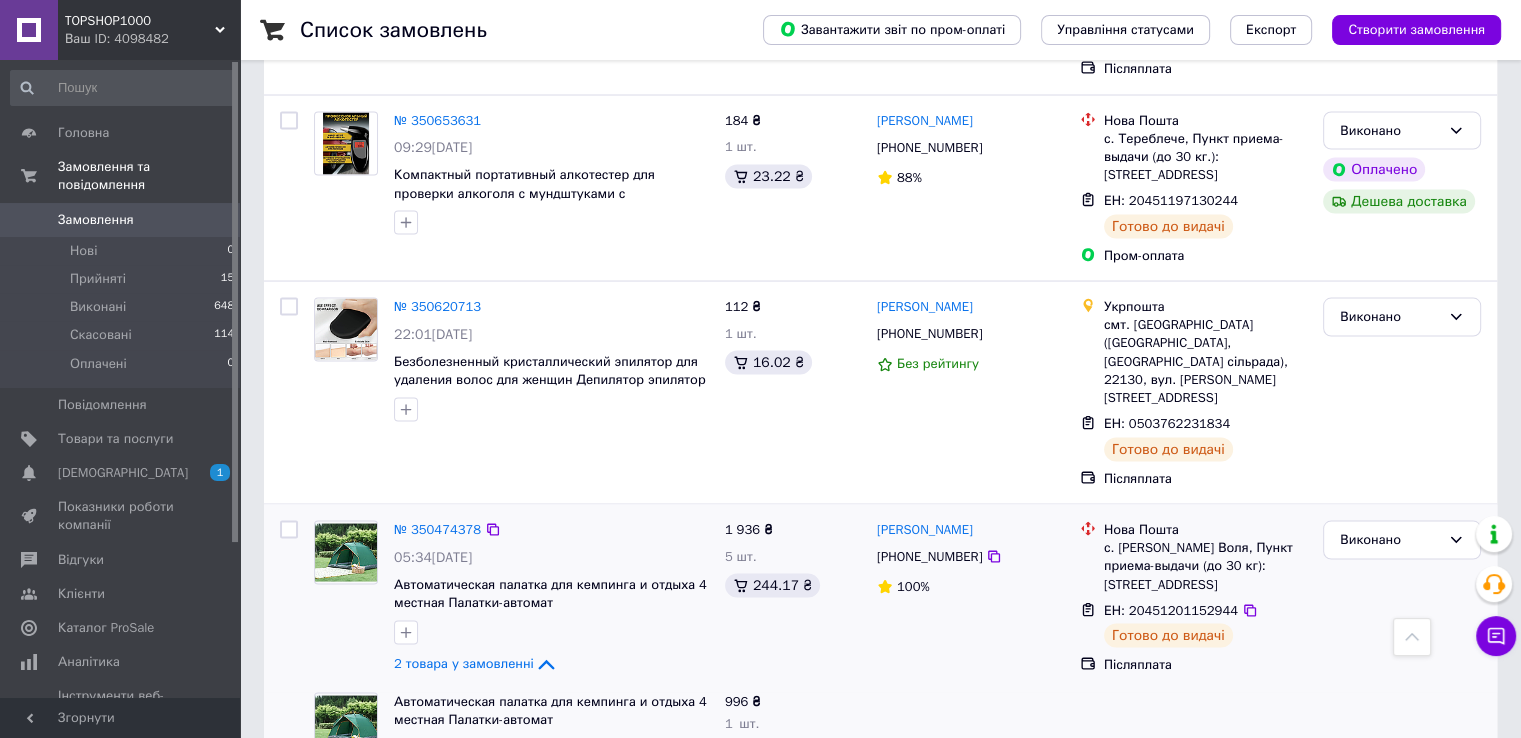 scroll, scrollTop: 3785, scrollLeft: 0, axis: vertical 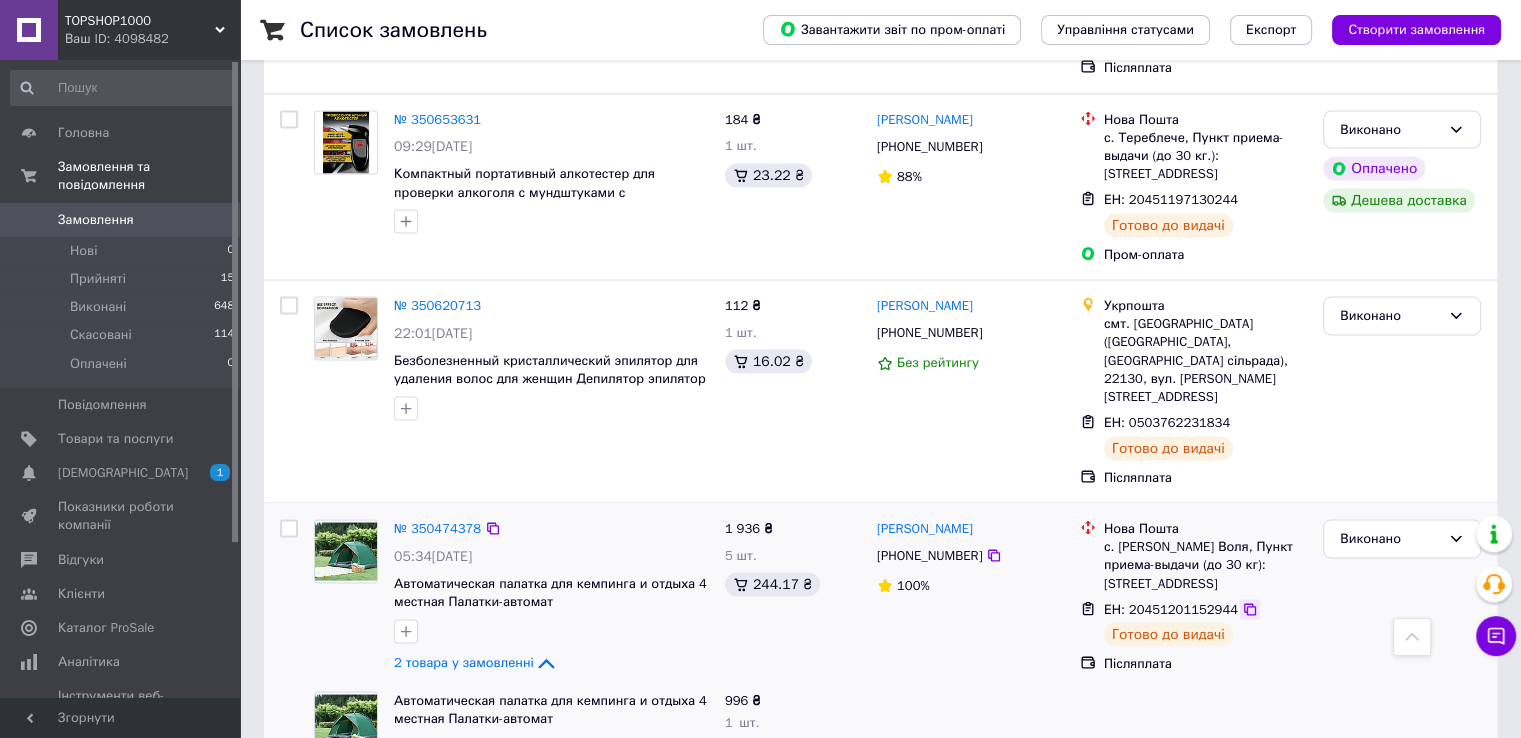 click 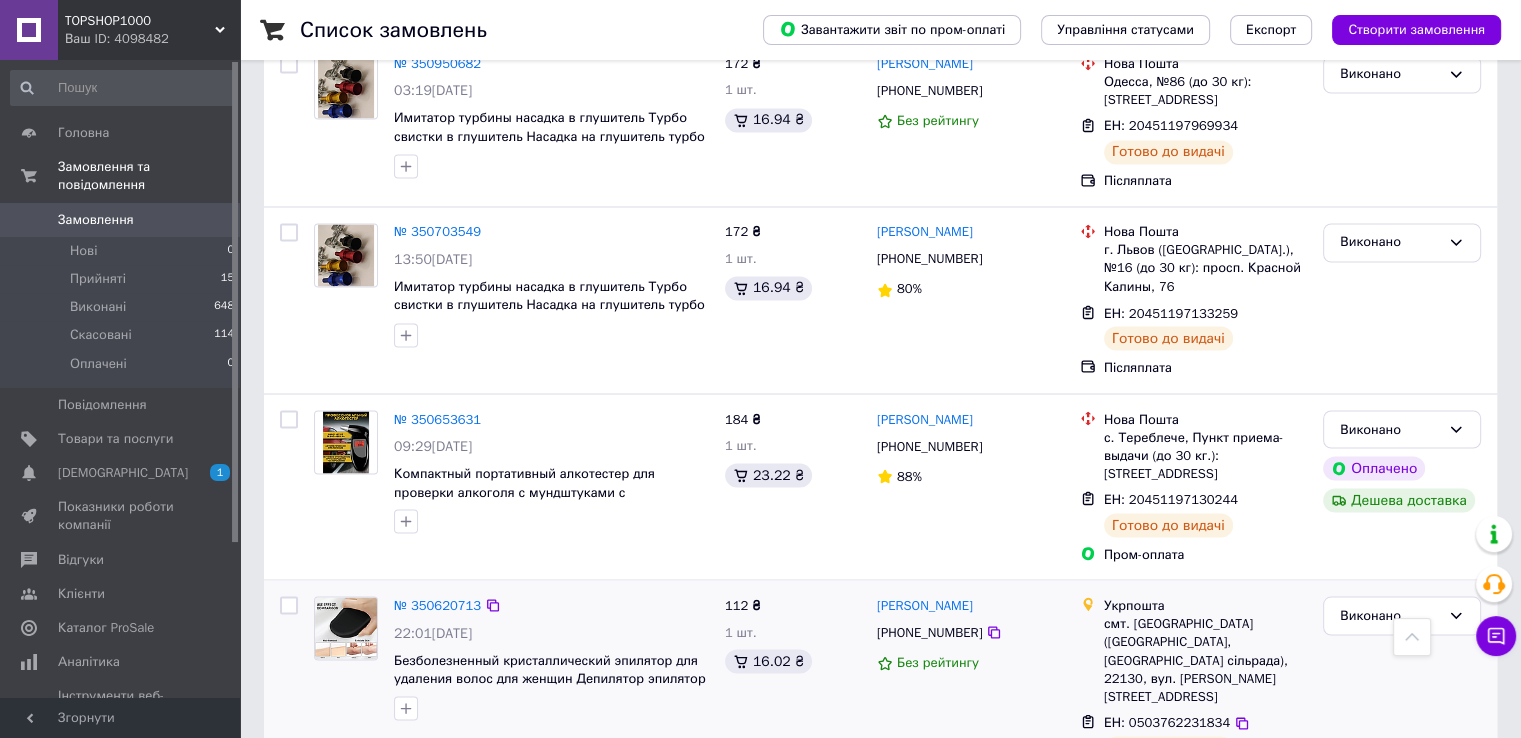 scroll, scrollTop: 3385, scrollLeft: 0, axis: vertical 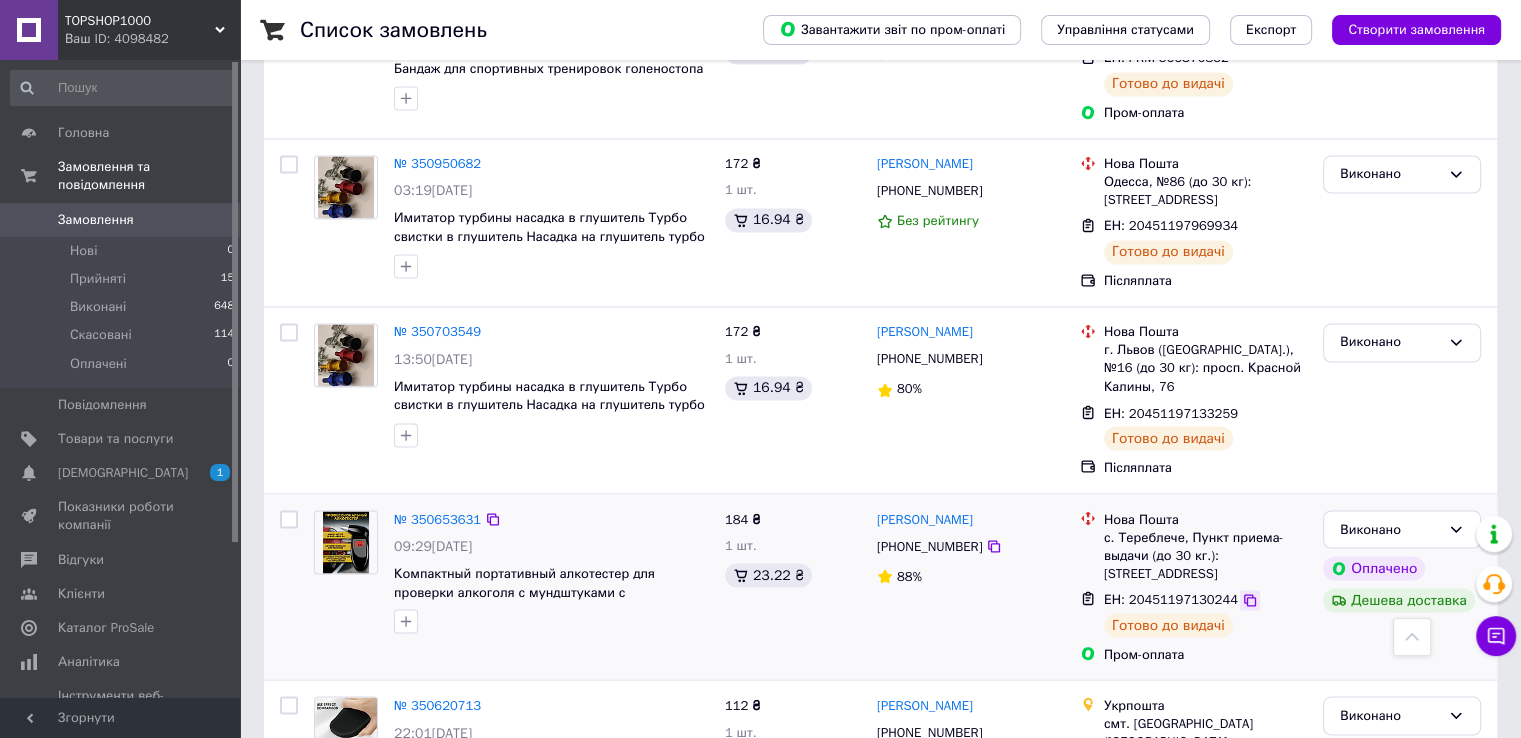 click 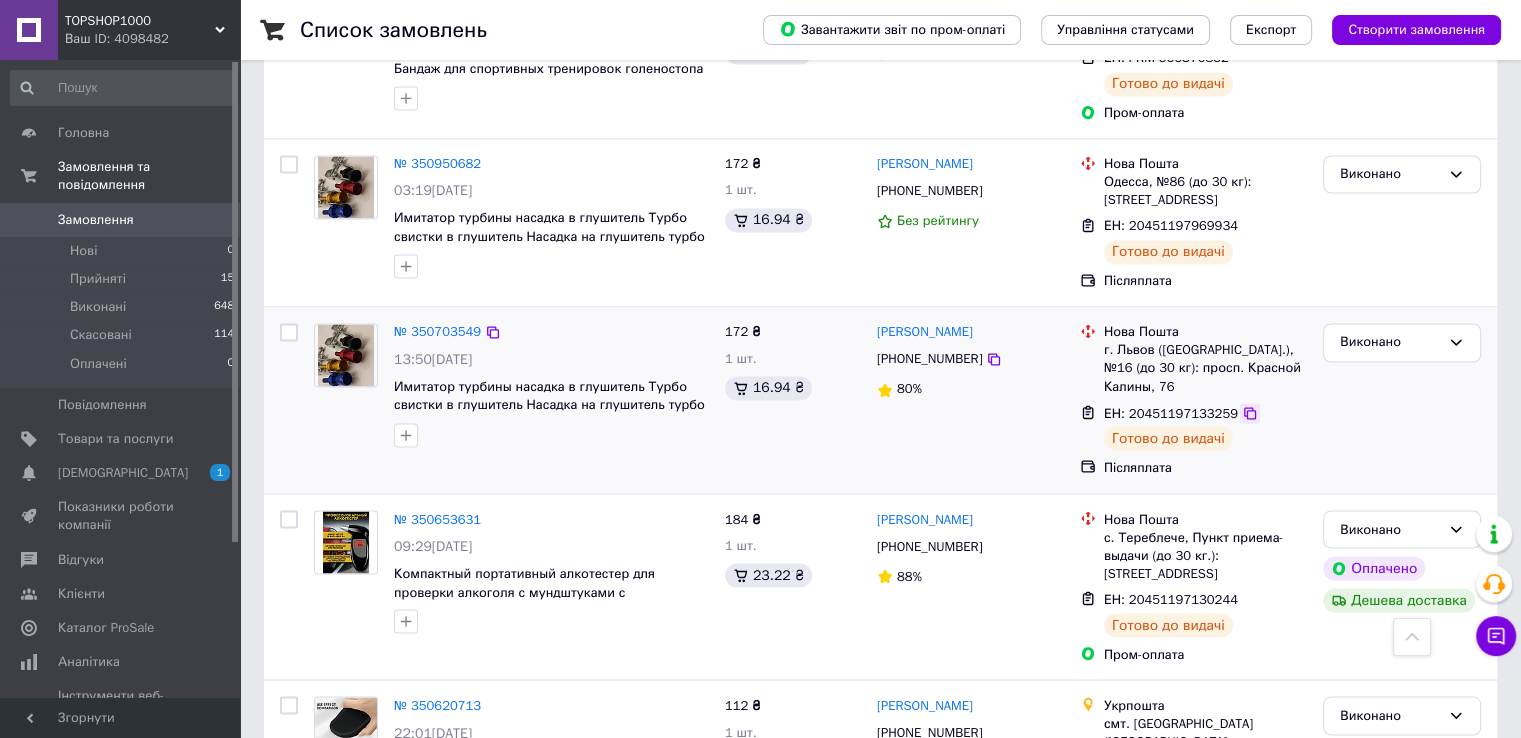 click 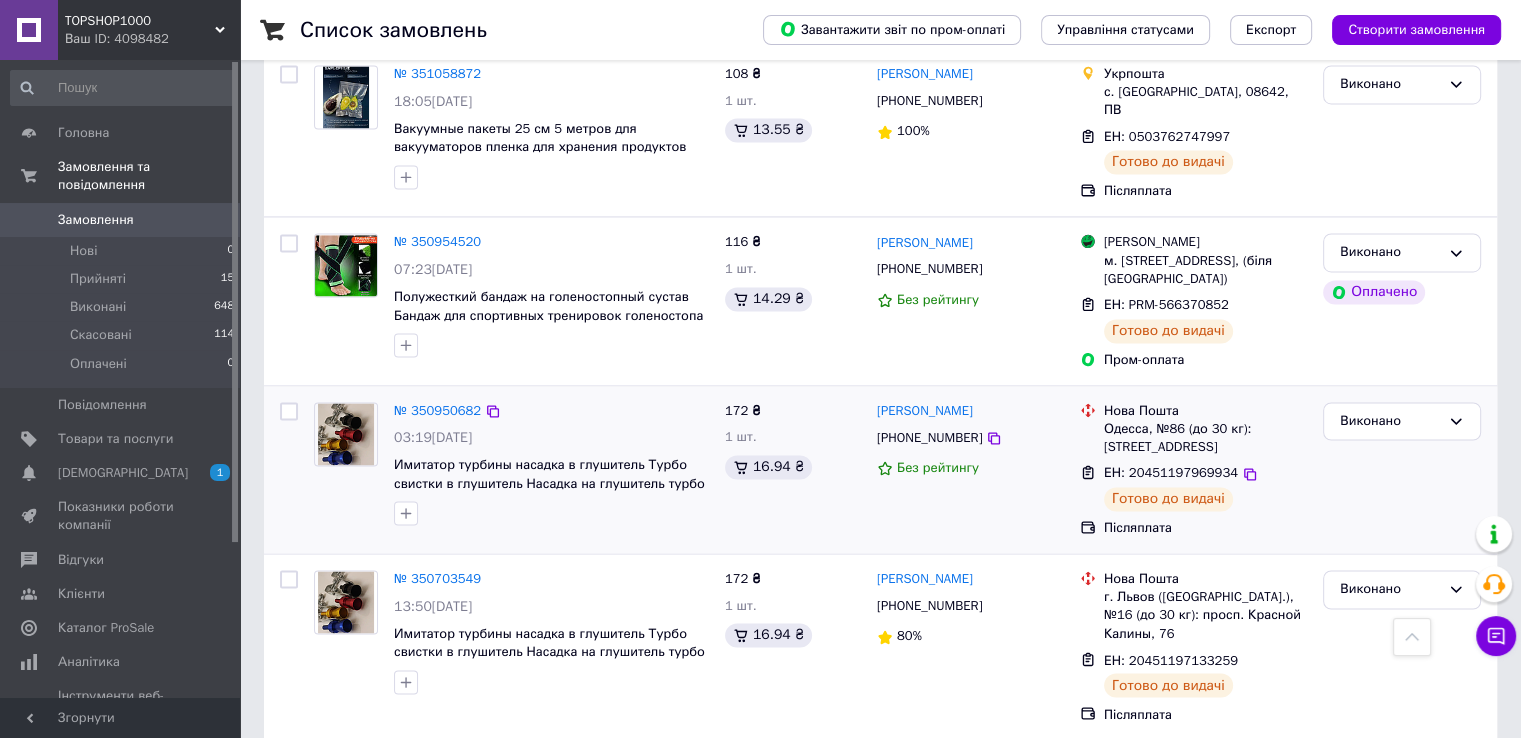 scroll, scrollTop: 3085, scrollLeft: 0, axis: vertical 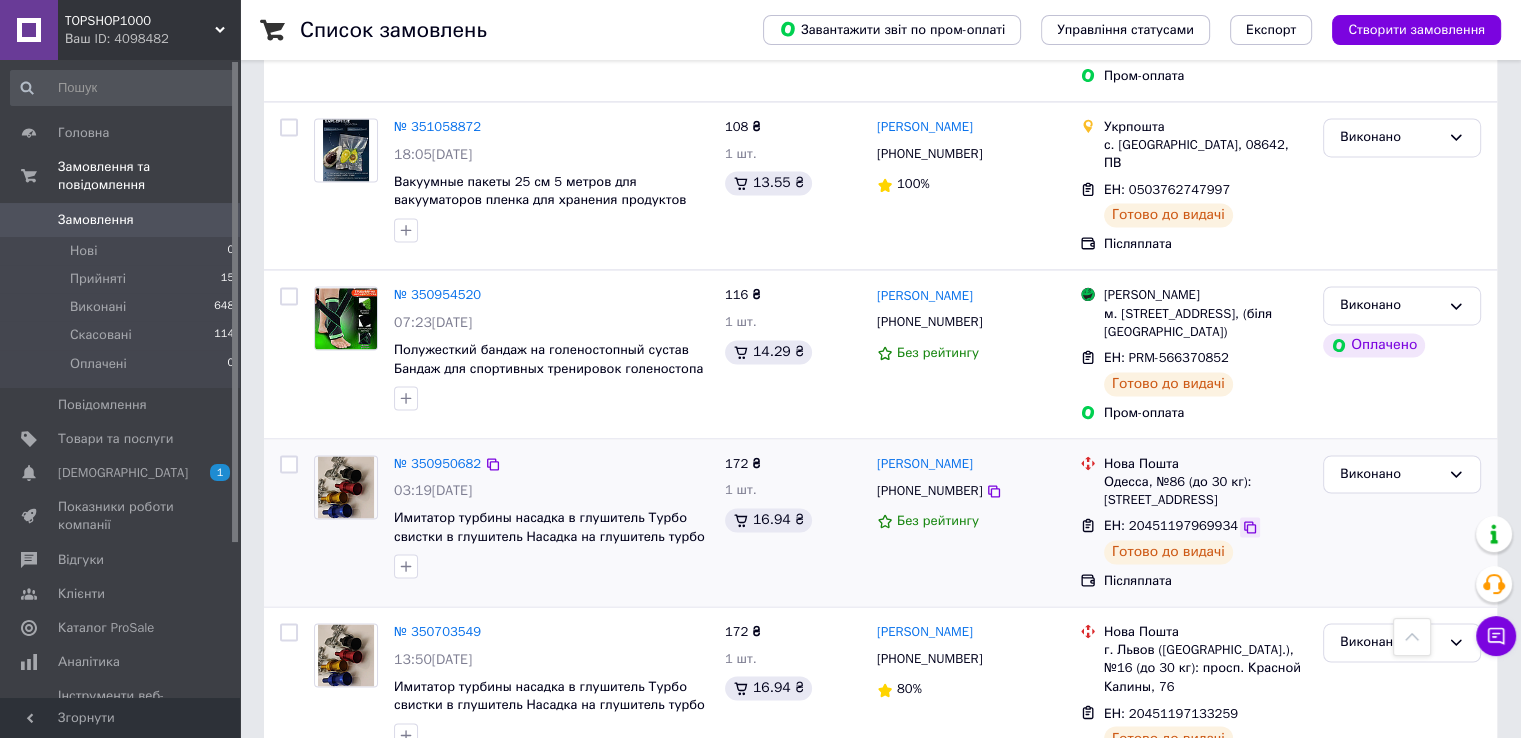 click 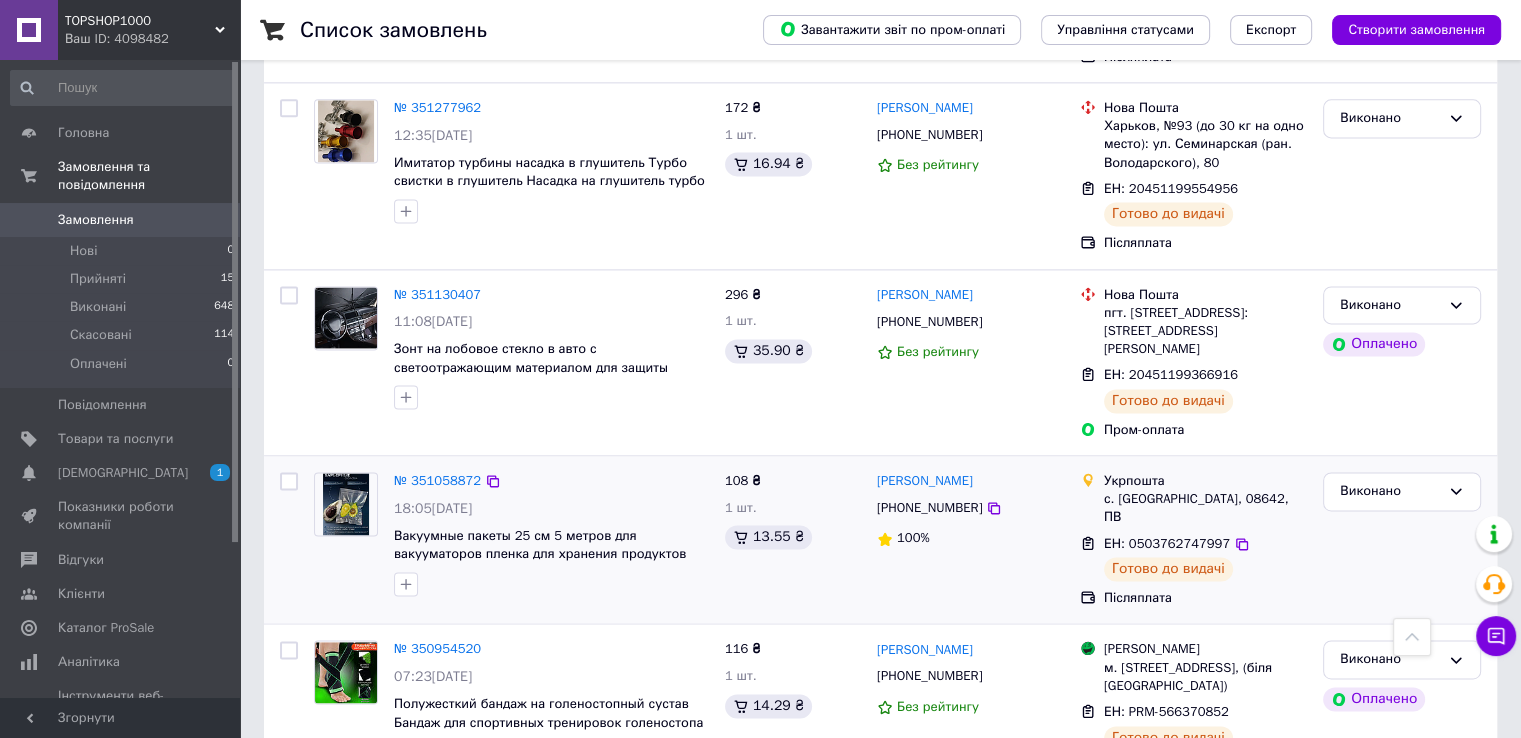 scroll, scrollTop: 2685, scrollLeft: 0, axis: vertical 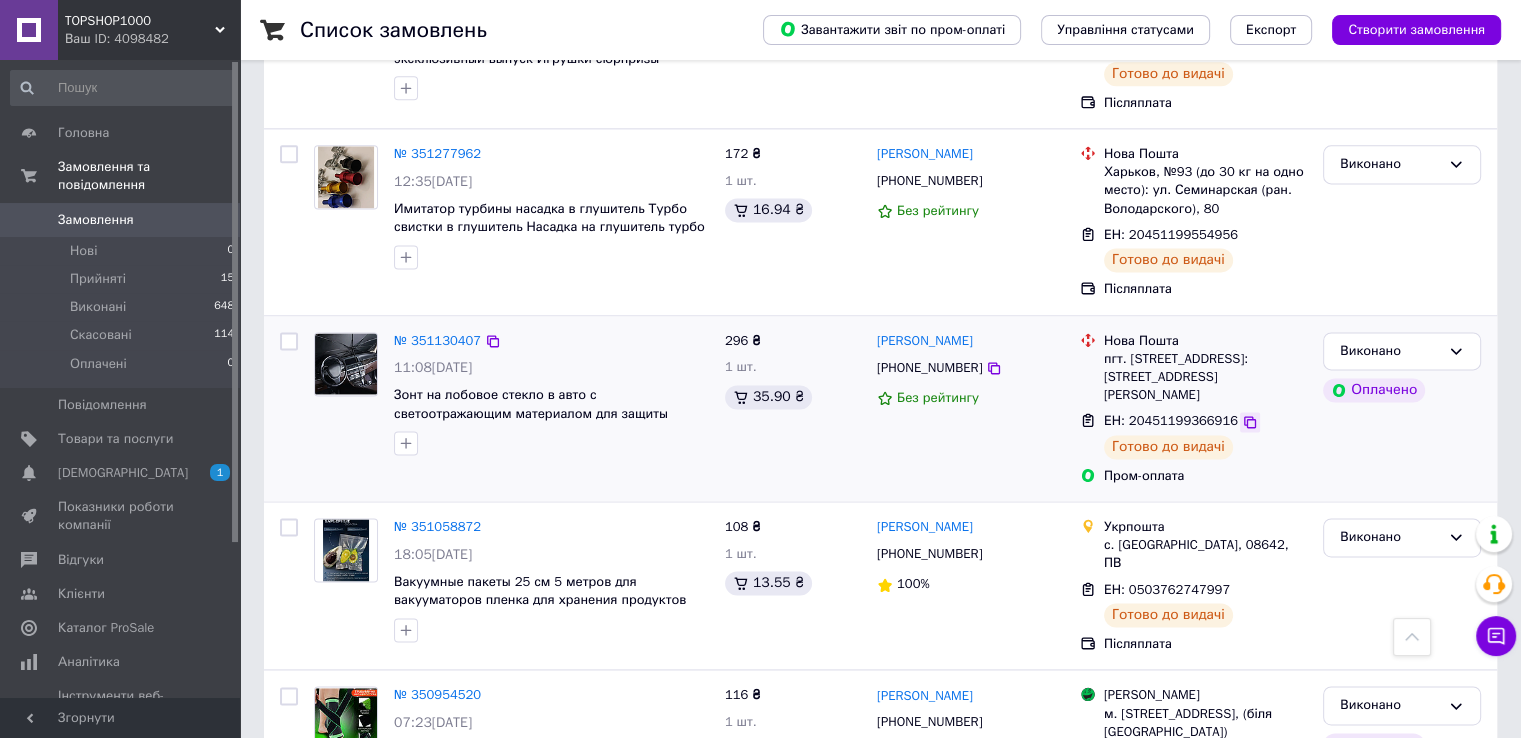 click 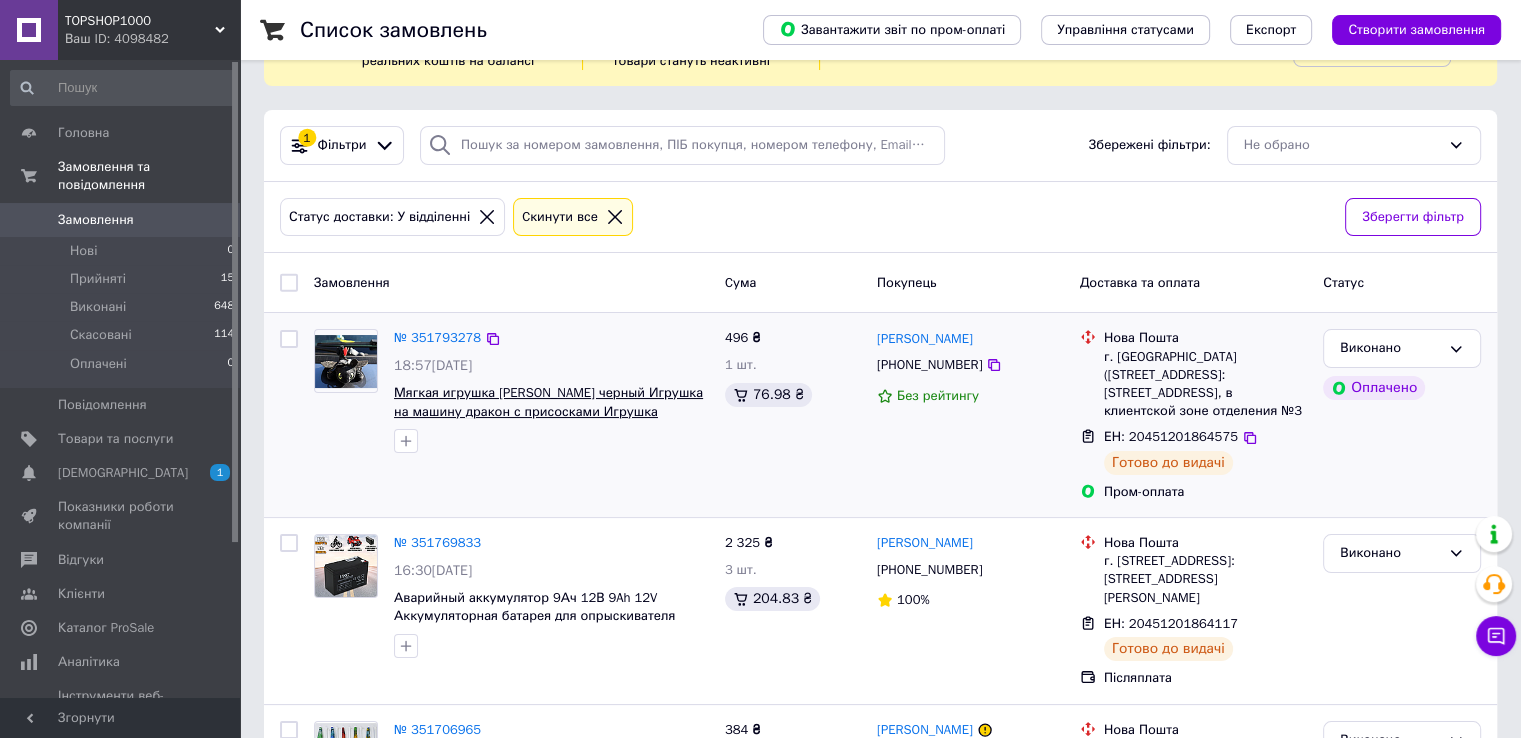 scroll, scrollTop: 0, scrollLeft: 0, axis: both 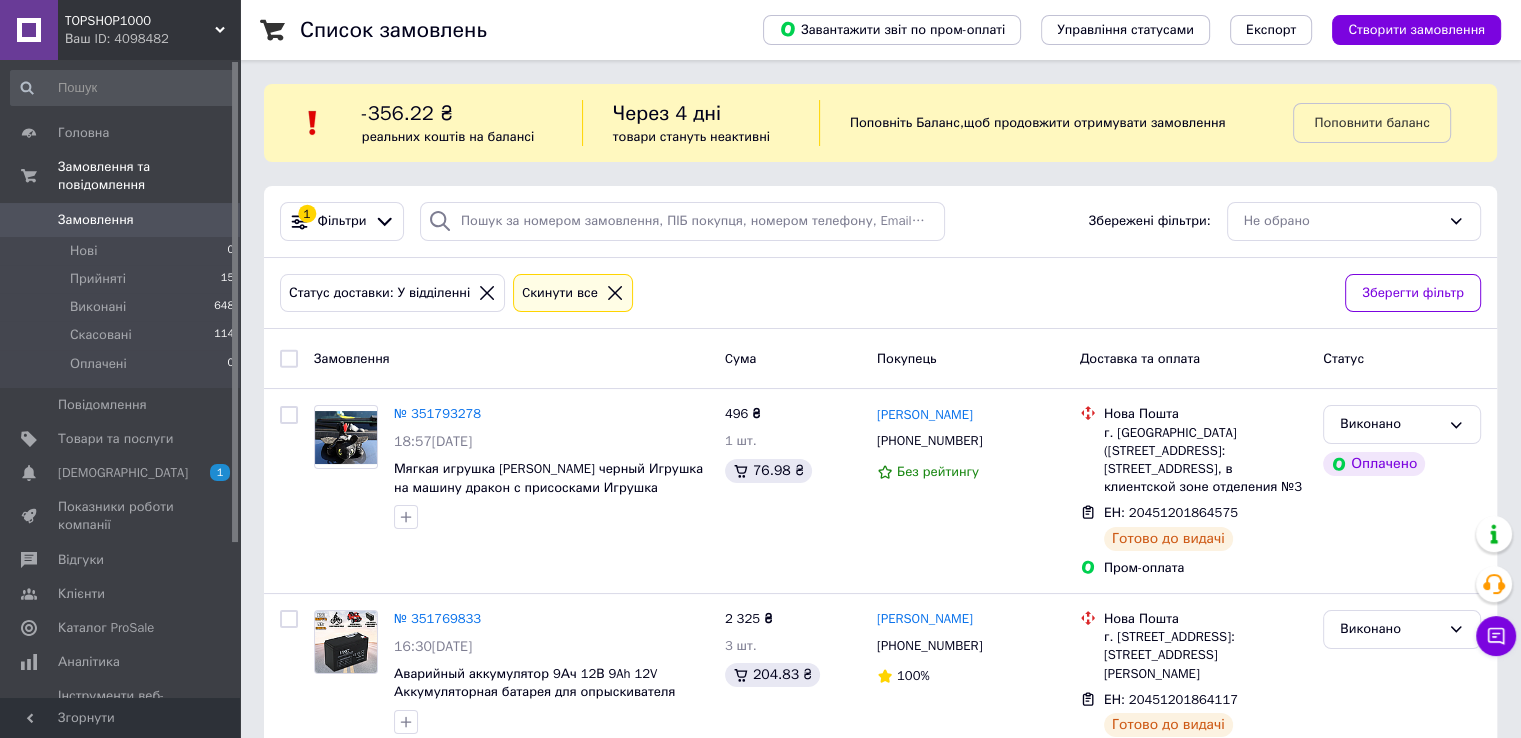 click 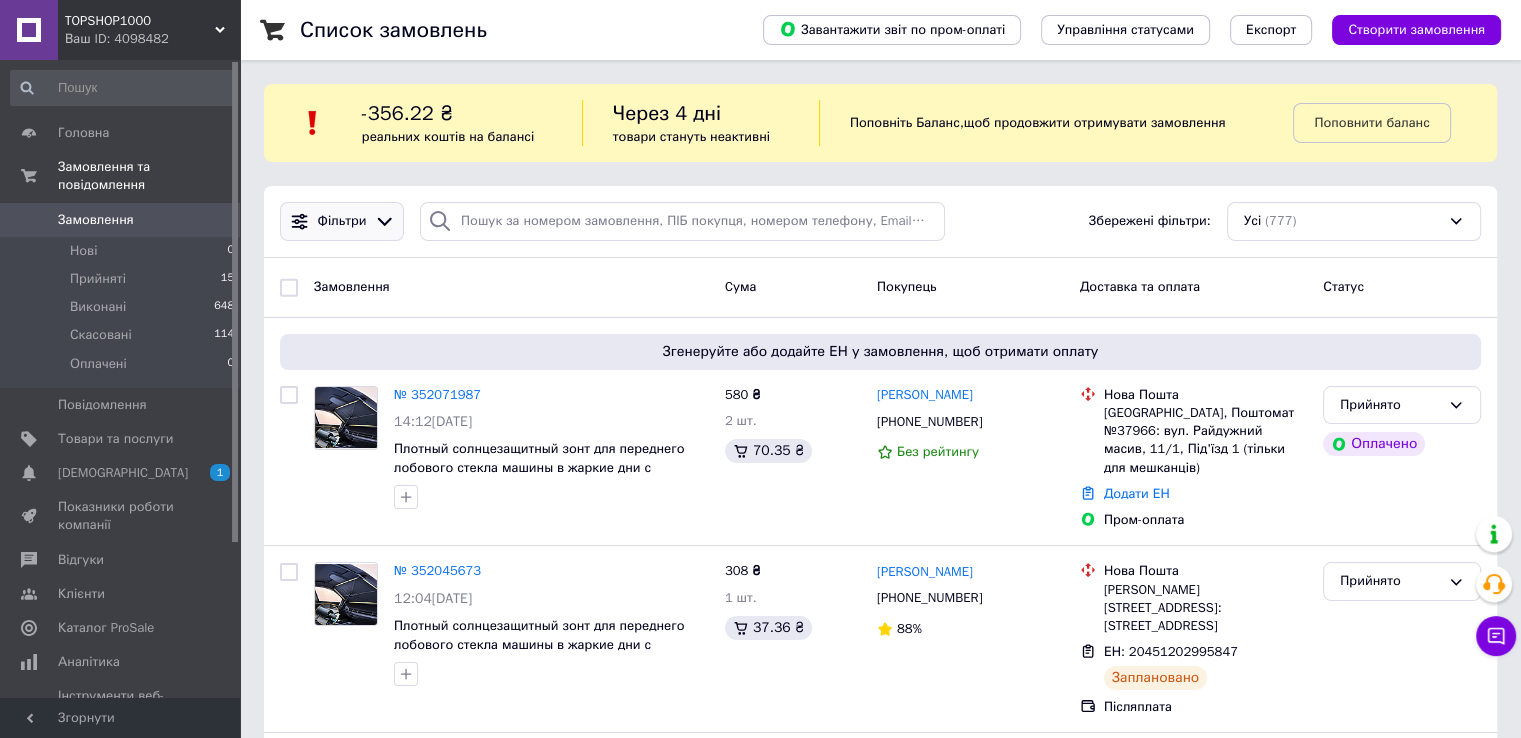 click on "Фільтри" at bounding box center (342, 221) 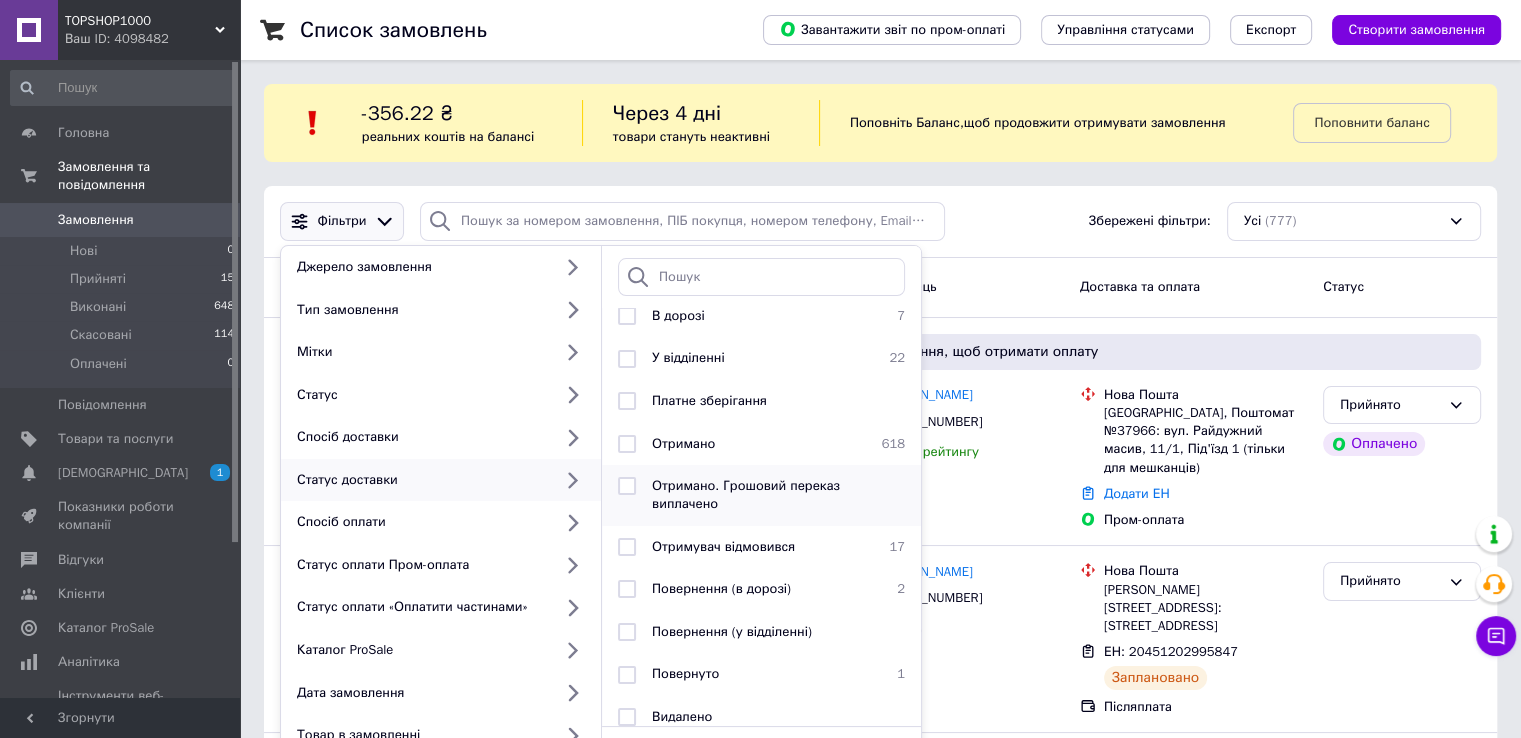 scroll, scrollTop: 100, scrollLeft: 0, axis: vertical 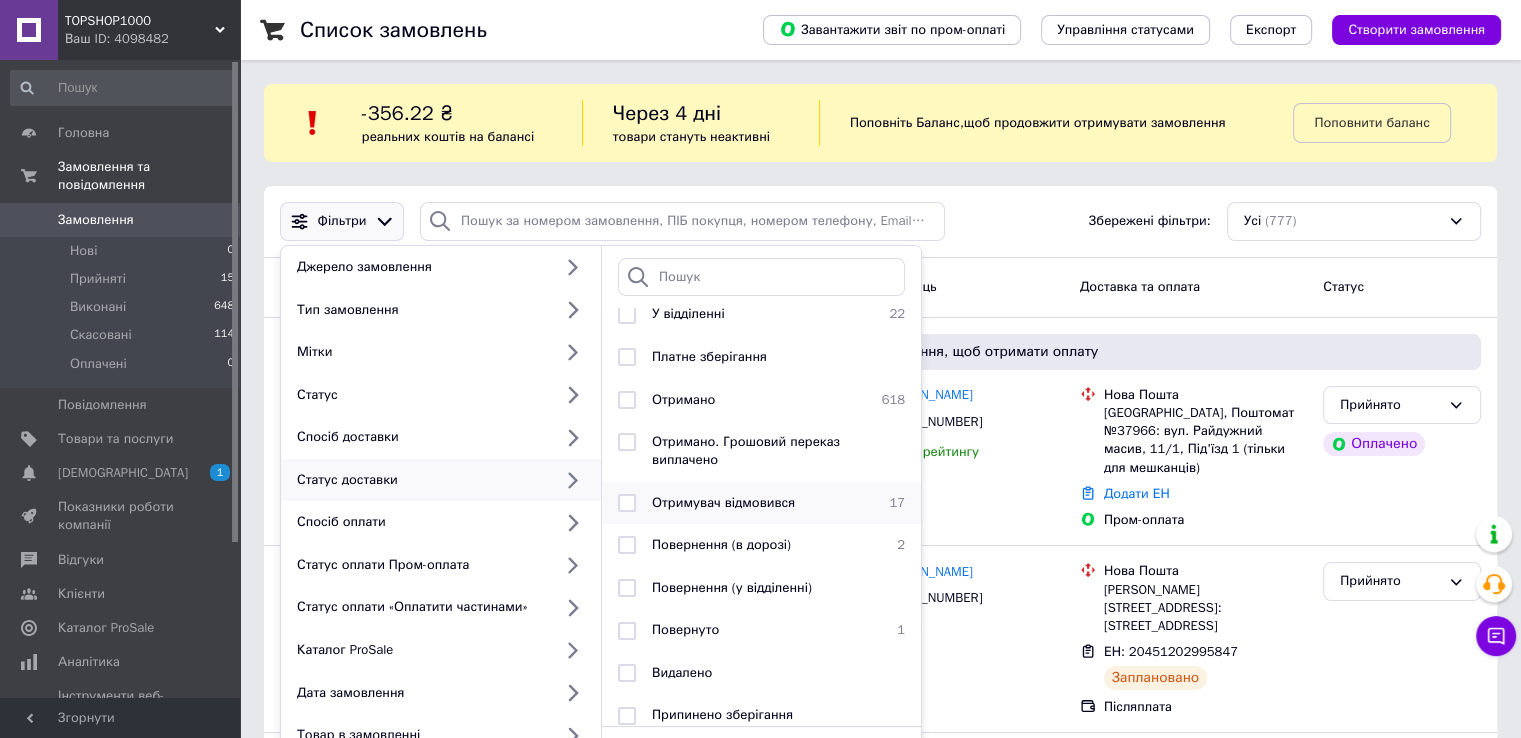 click on "Отримувач відмовився" at bounding box center [723, 502] 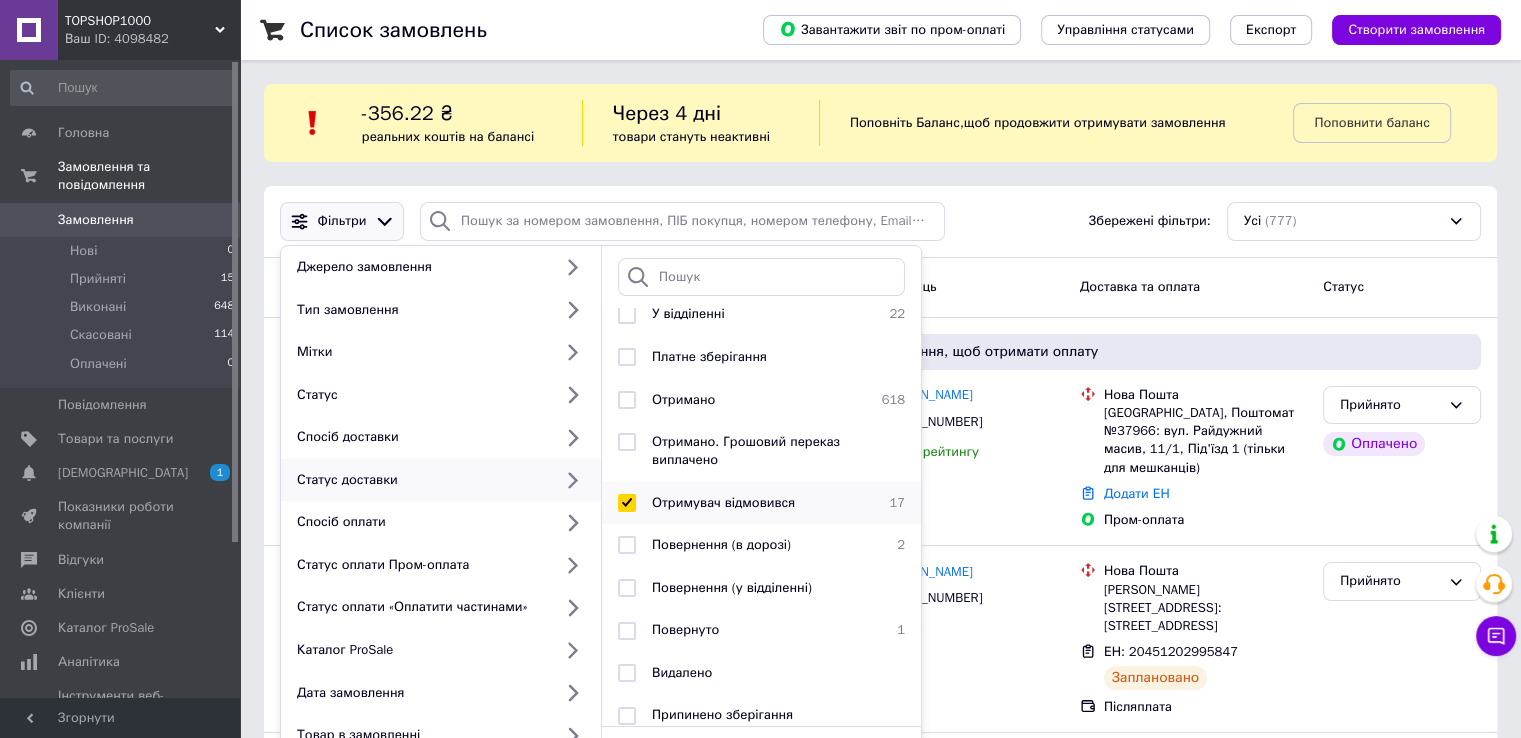 checkbox on "true" 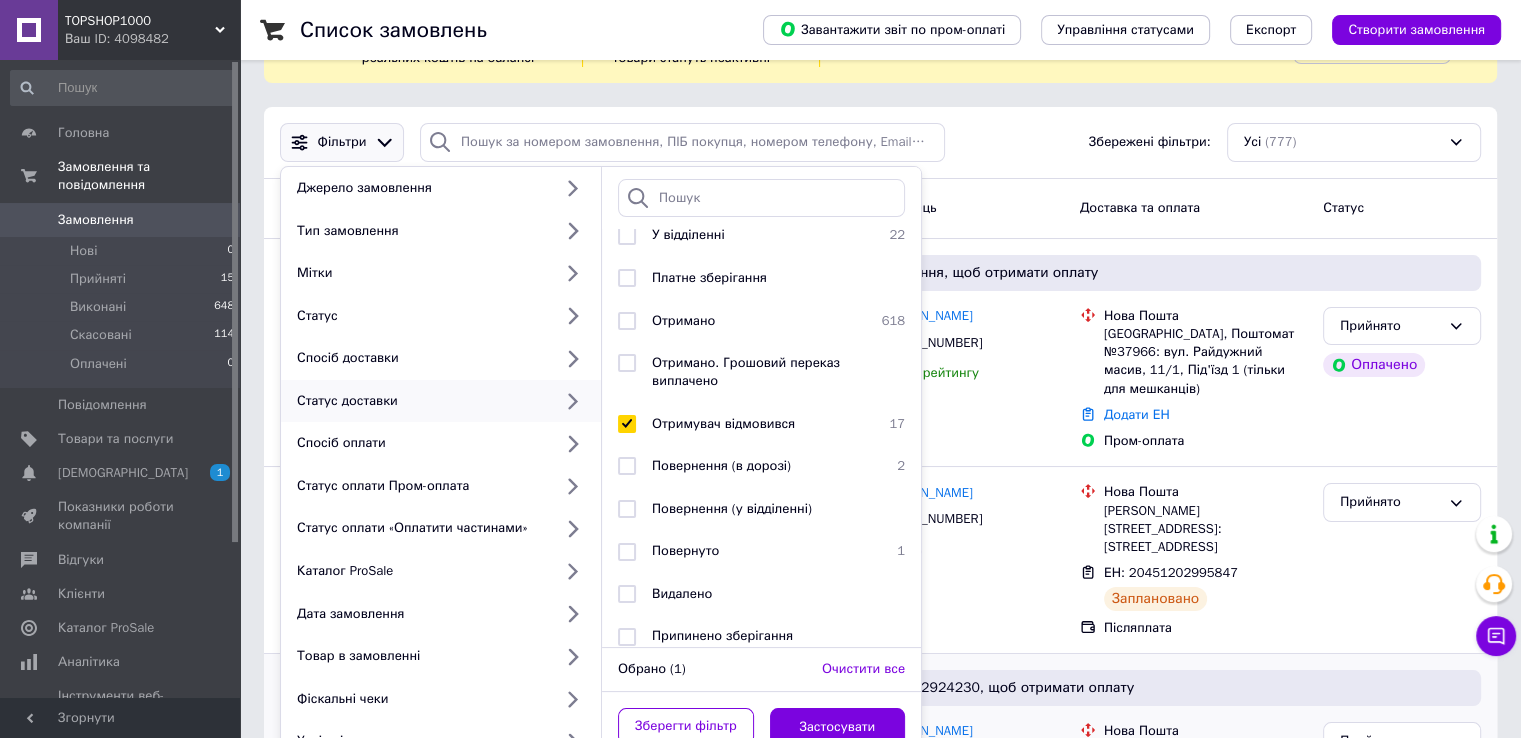 scroll, scrollTop: 200, scrollLeft: 0, axis: vertical 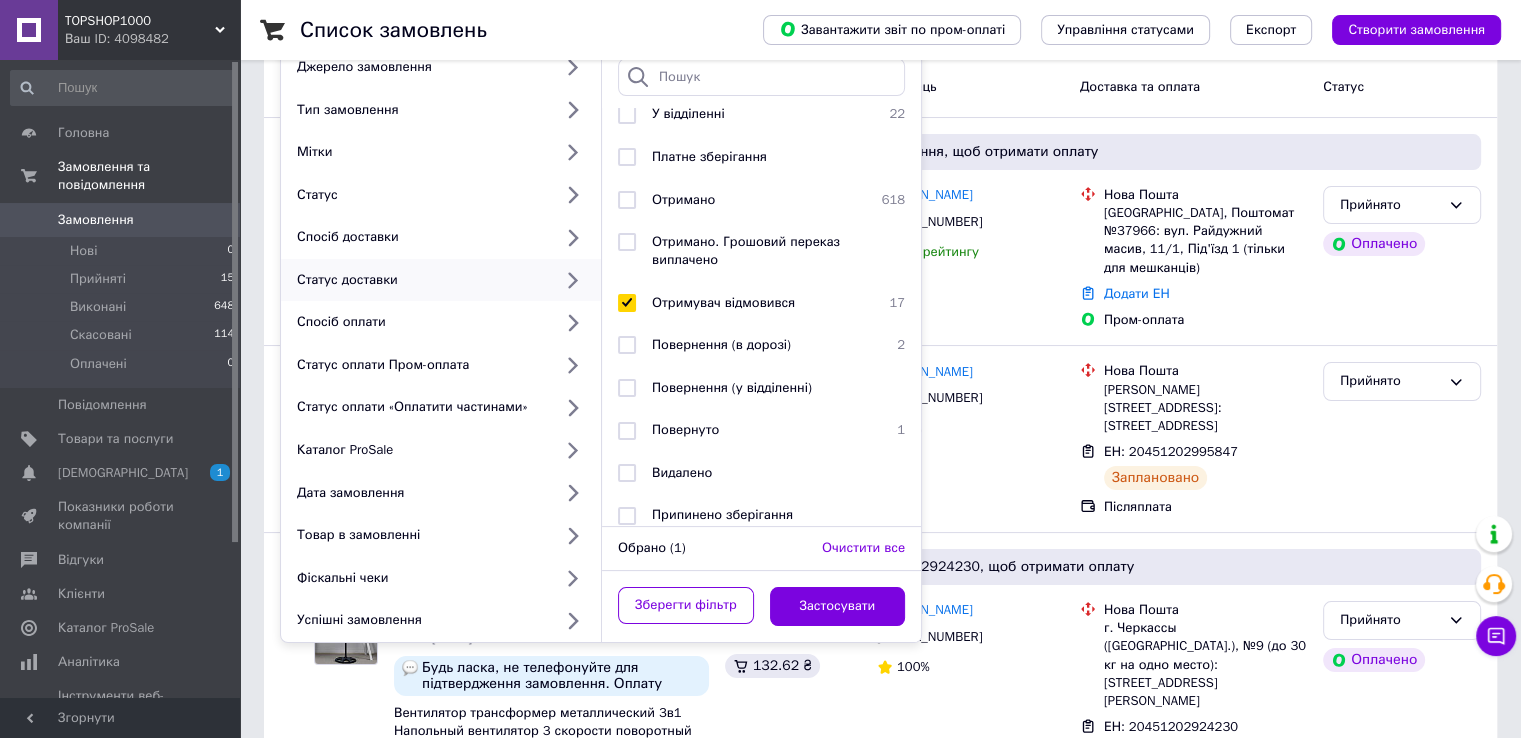 click on "Відсоток успішно виконаних замовлень цього покупця на [DOMAIN_NAME] та [DOMAIN_NAME] за останні 12 місяців" at bounding box center [913, 548] 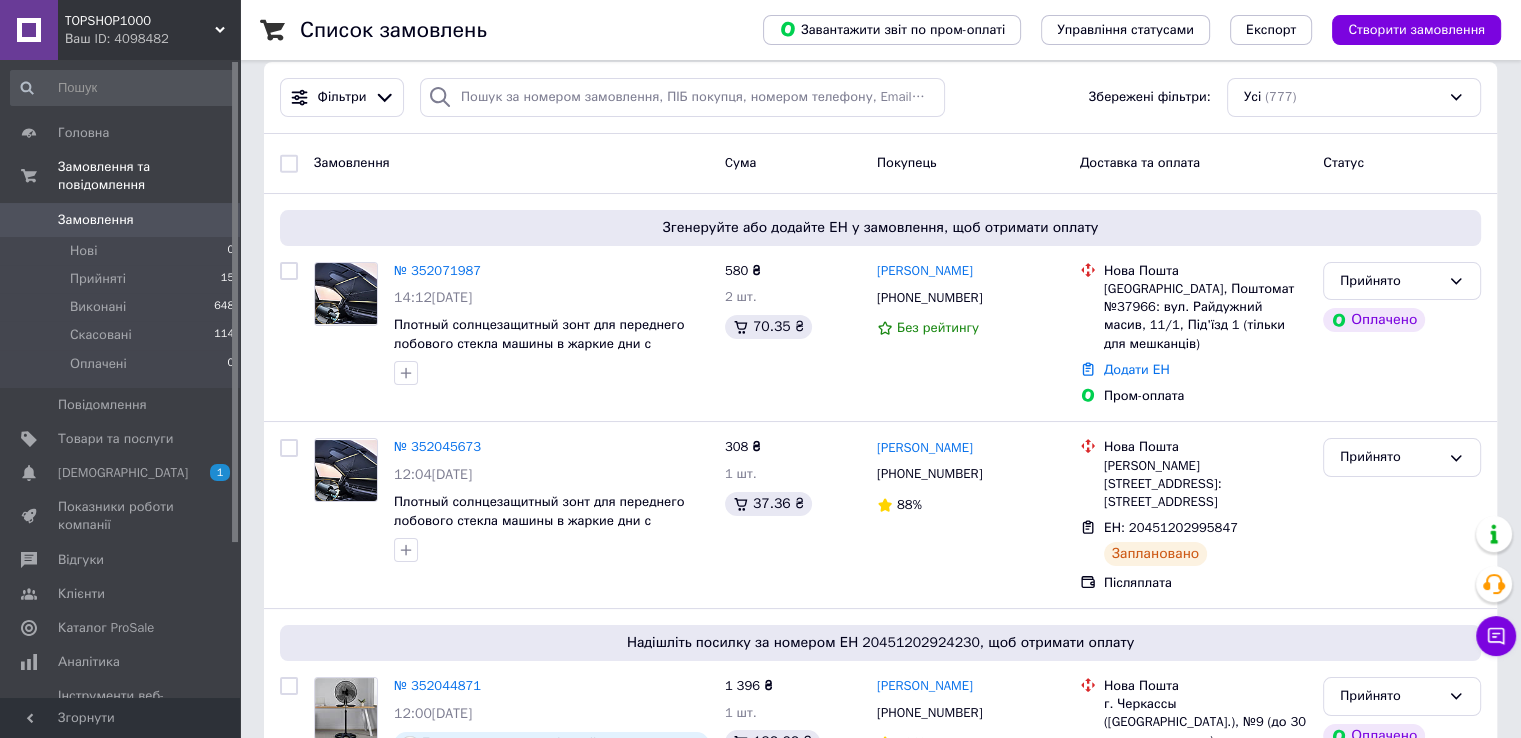 scroll, scrollTop: 0, scrollLeft: 0, axis: both 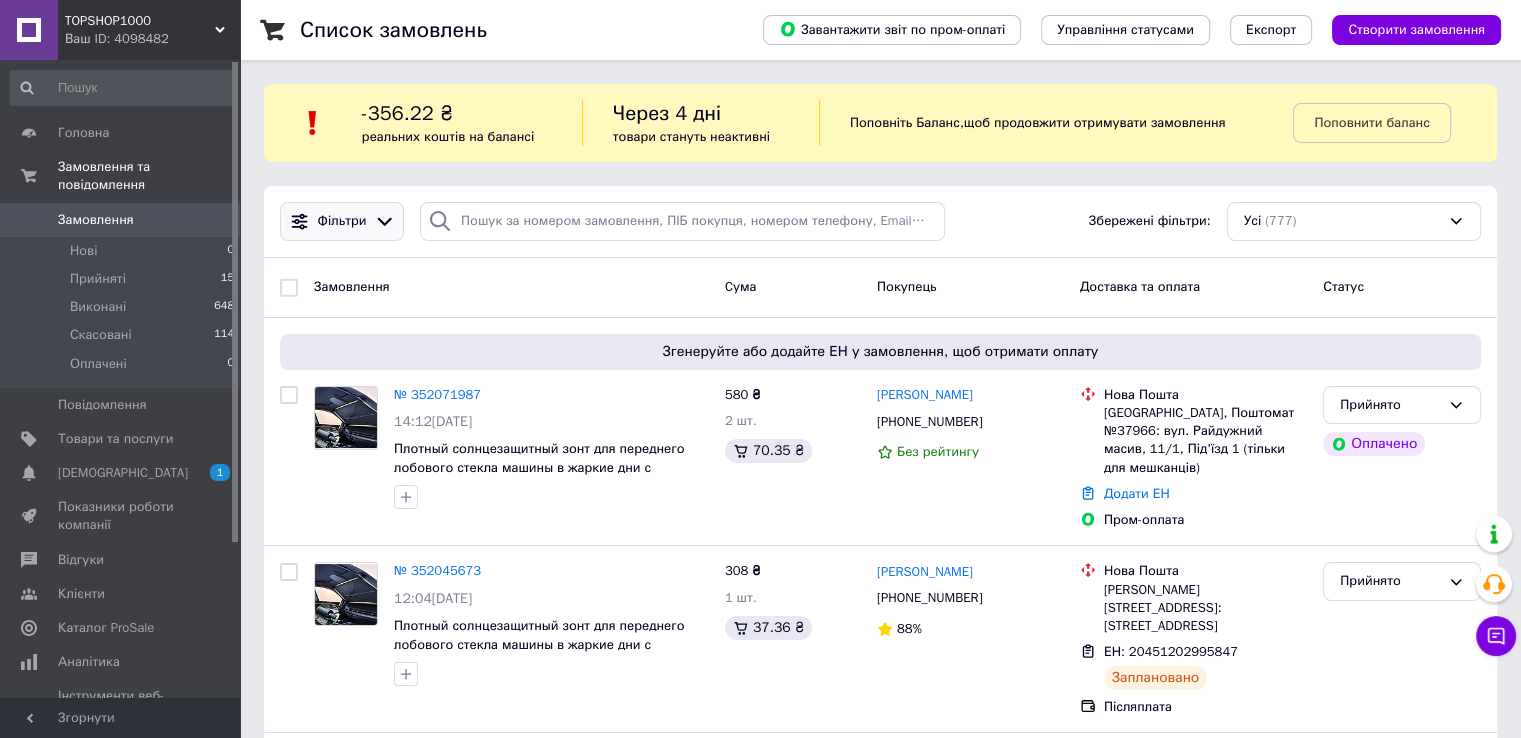 click on "Фільтри" at bounding box center [342, 221] 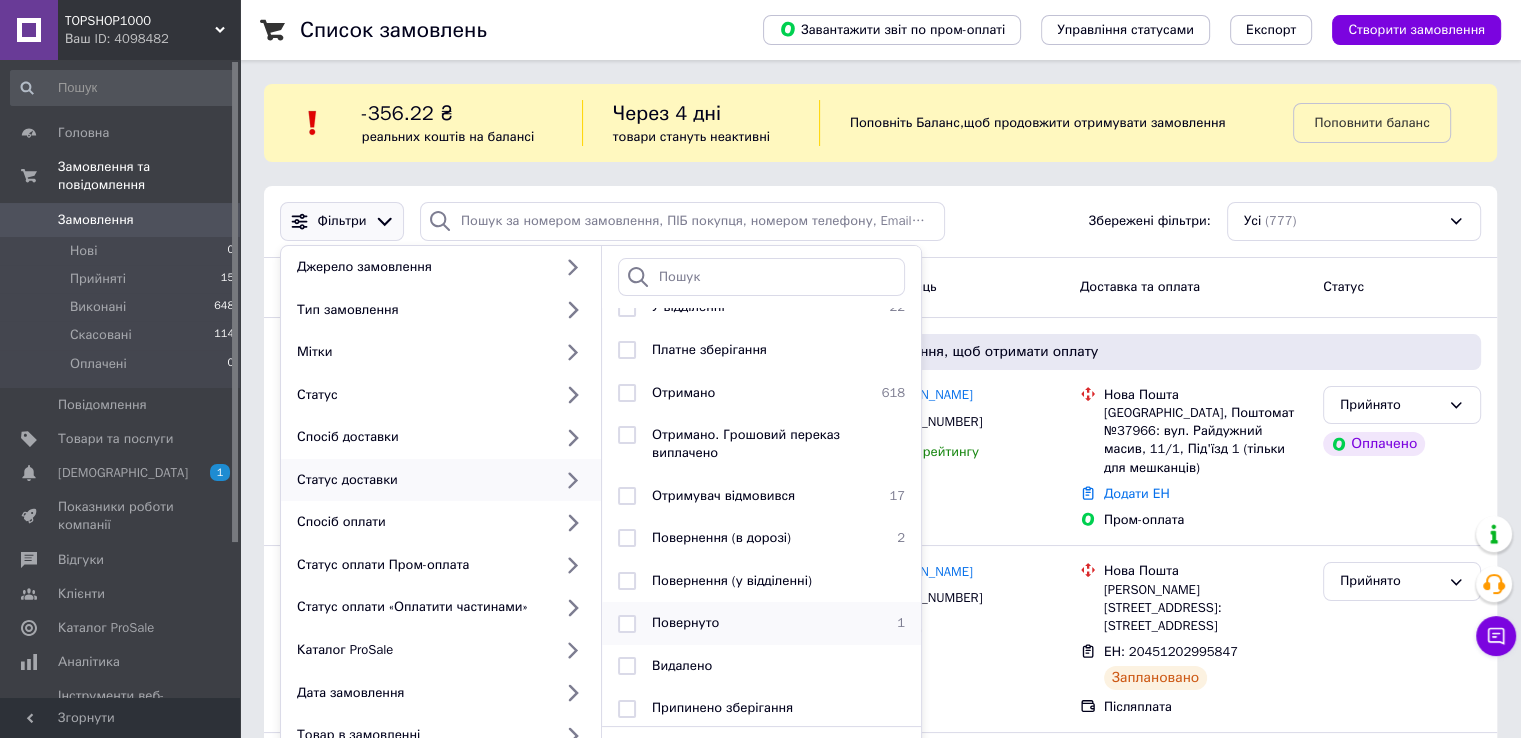 scroll, scrollTop: 108, scrollLeft: 0, axis: vertical 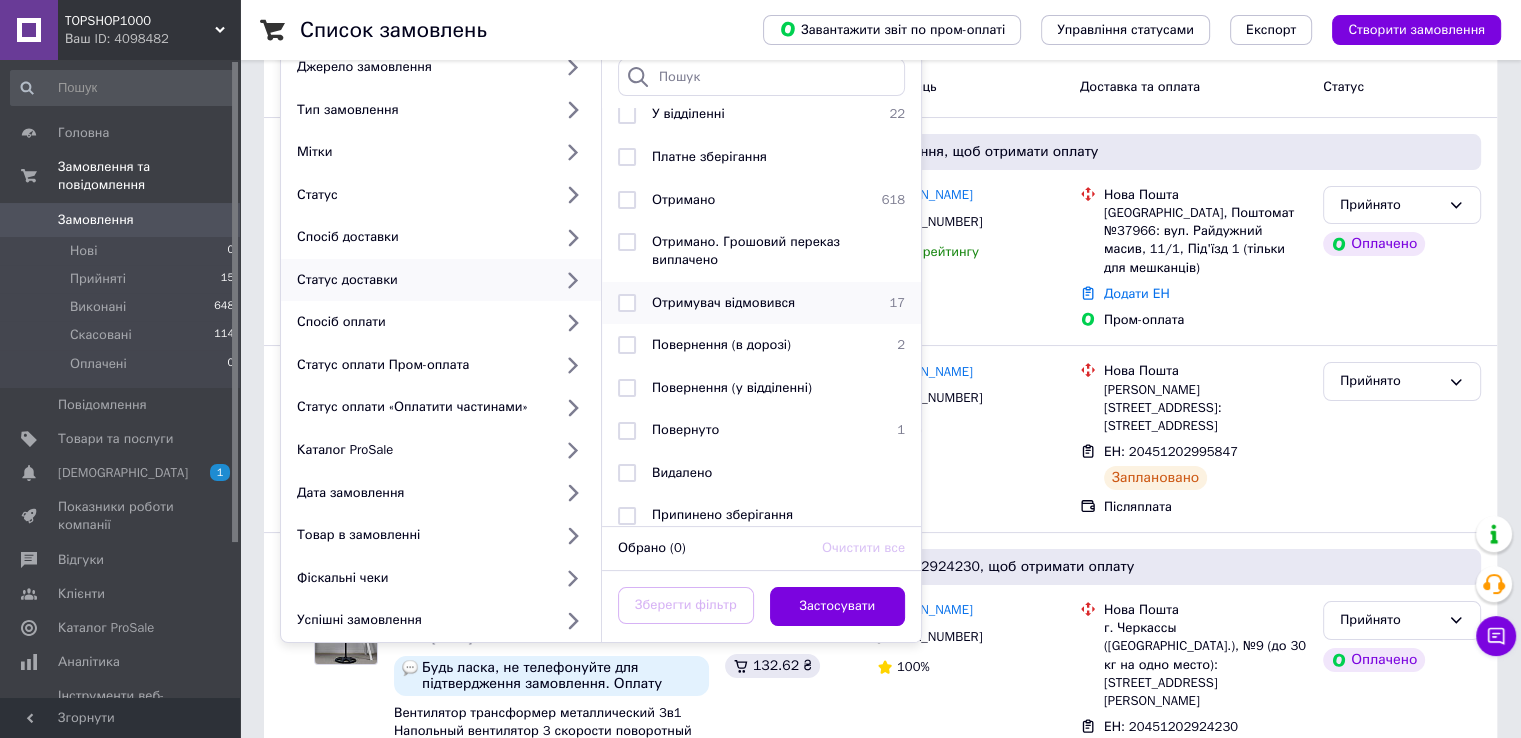 click on "Отримувач відмовився" at bounding box center [723, 302] 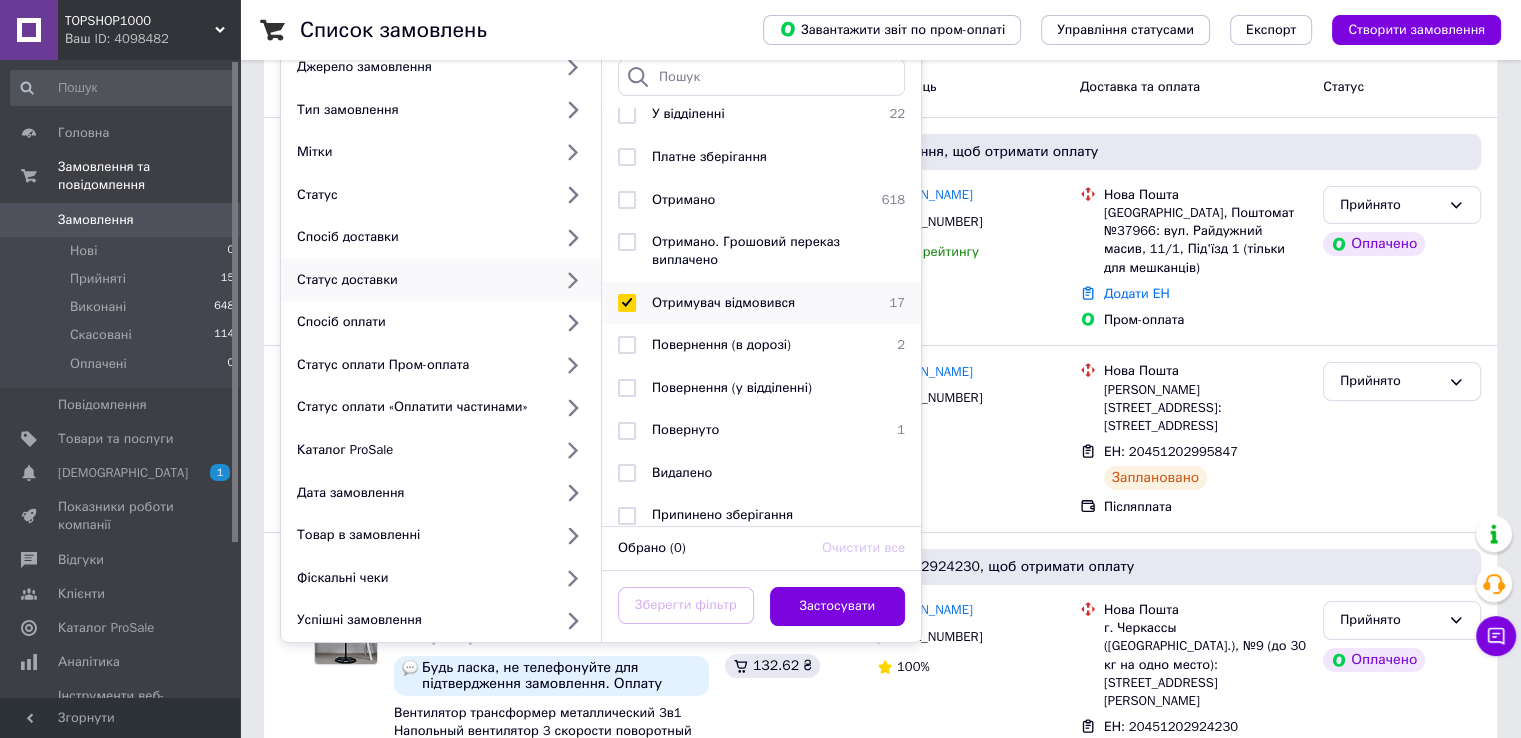 checkbox on "true" 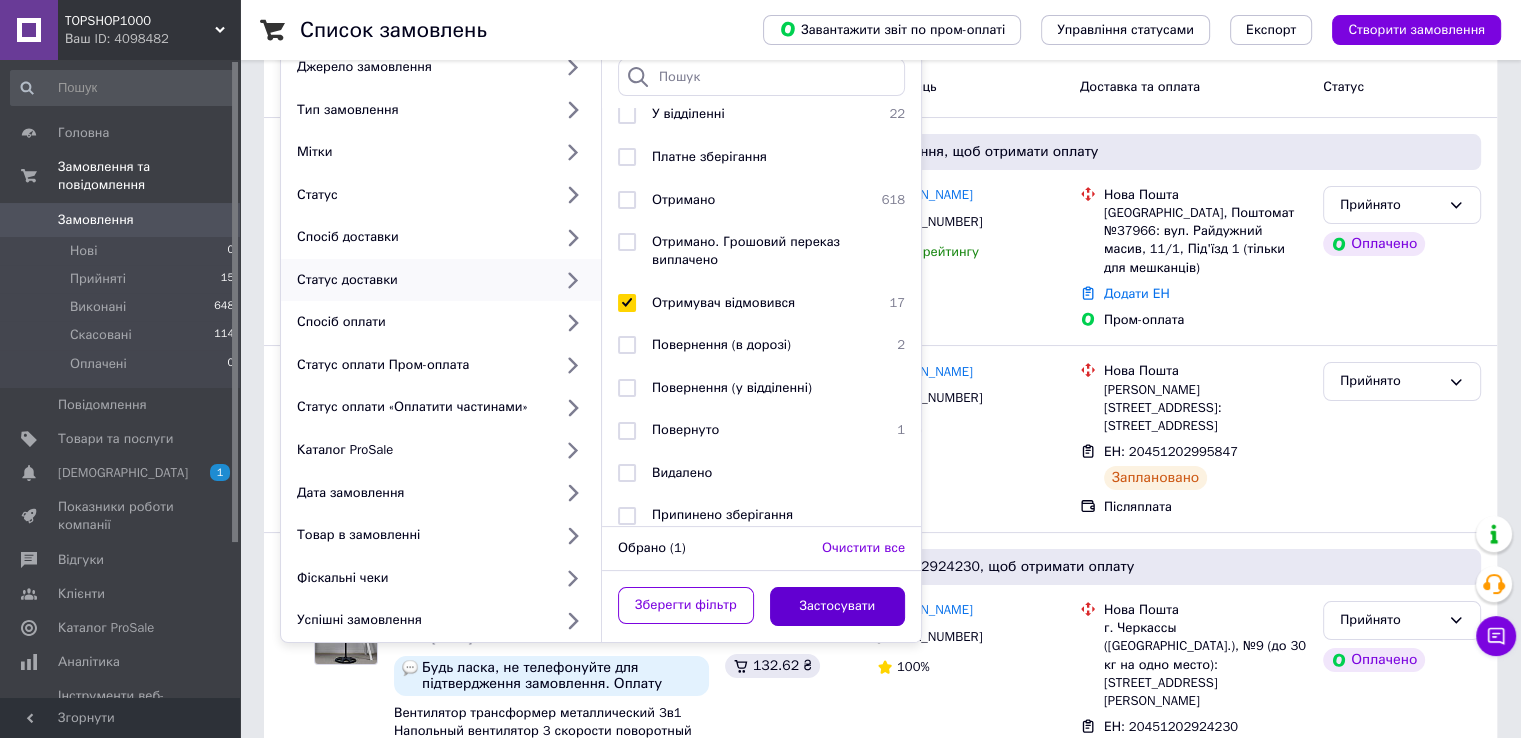 click on "Застосувати" at bounding box center [838, 606] 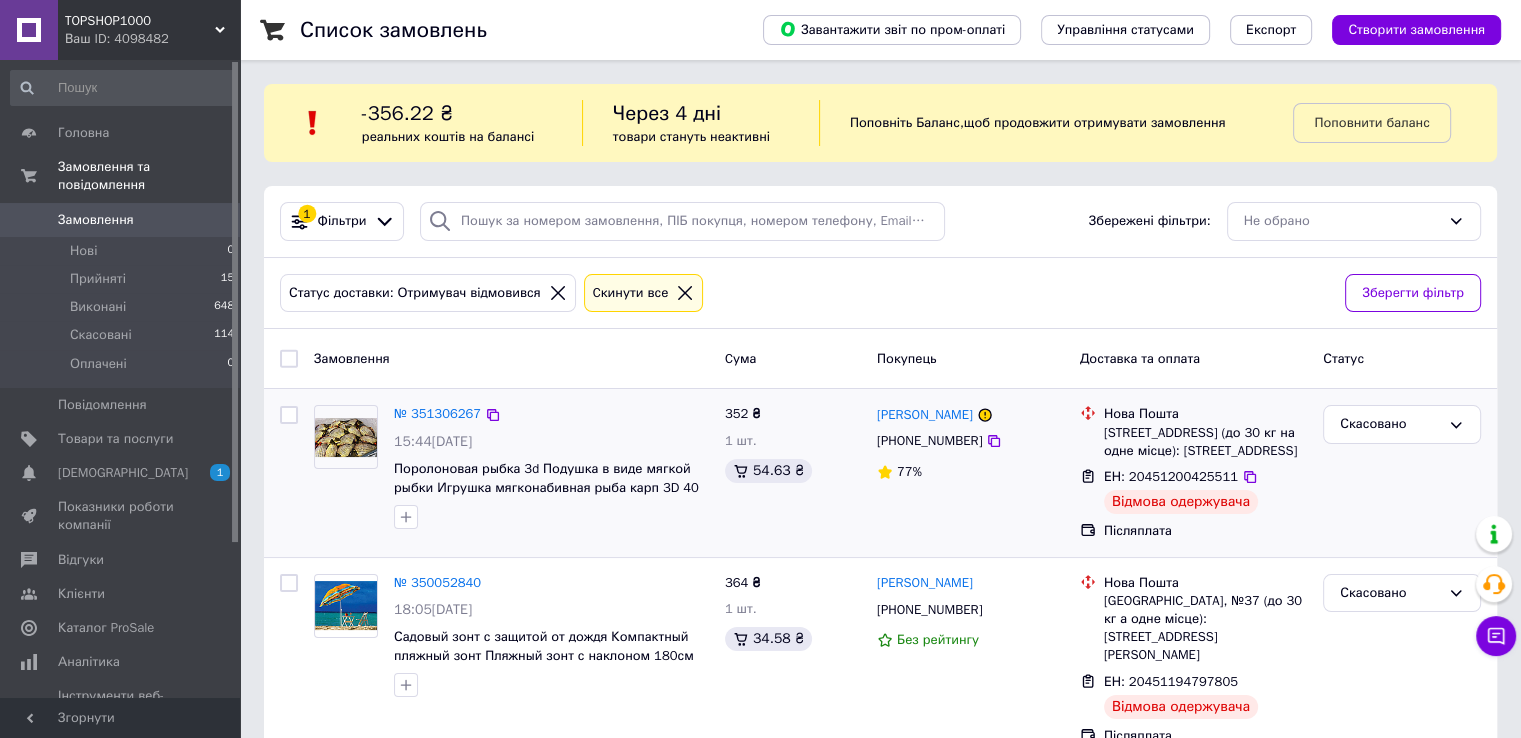 scroll, scrollTop: 100, scrollLeft: 0, axis: vertical 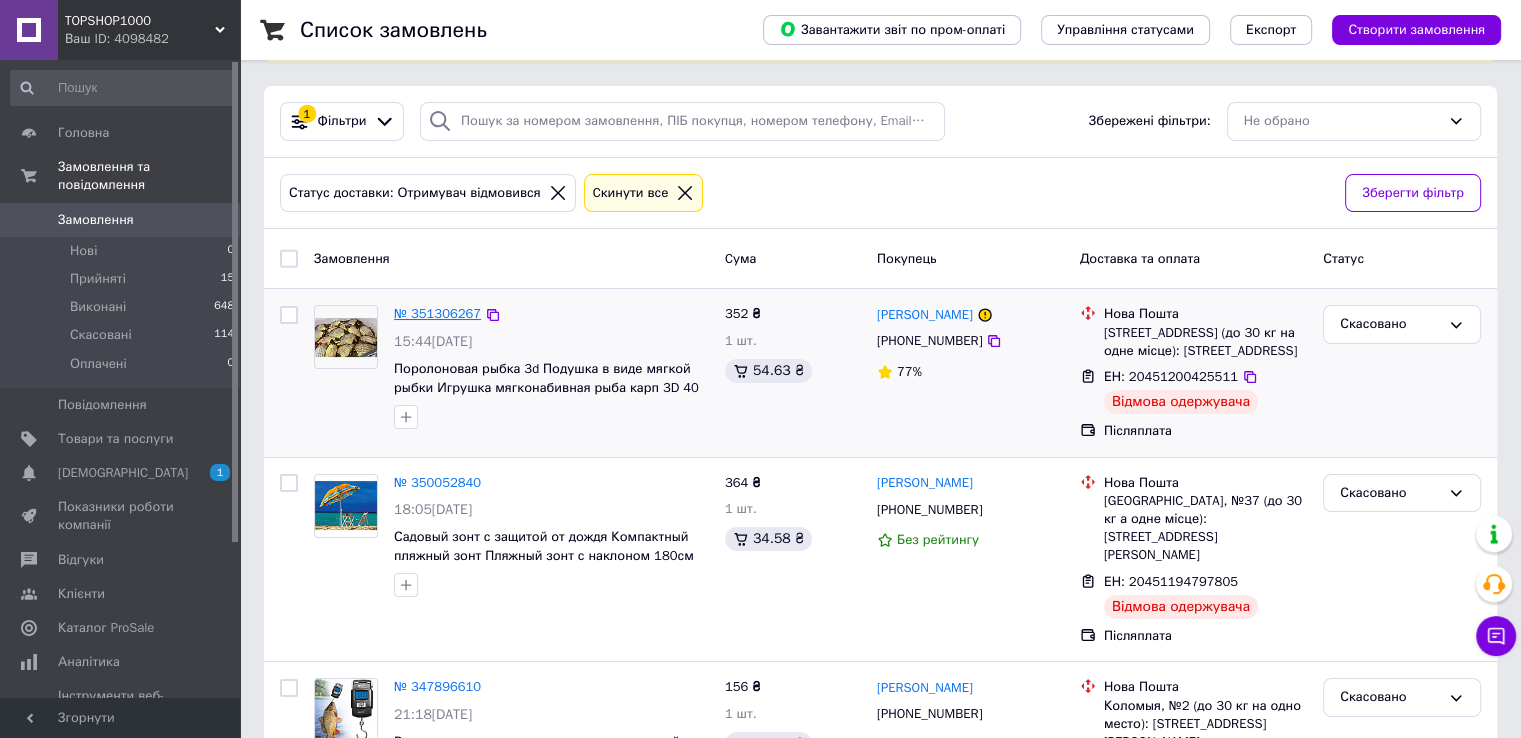 click on "№ 351306267" at bounding box center (437, 313) 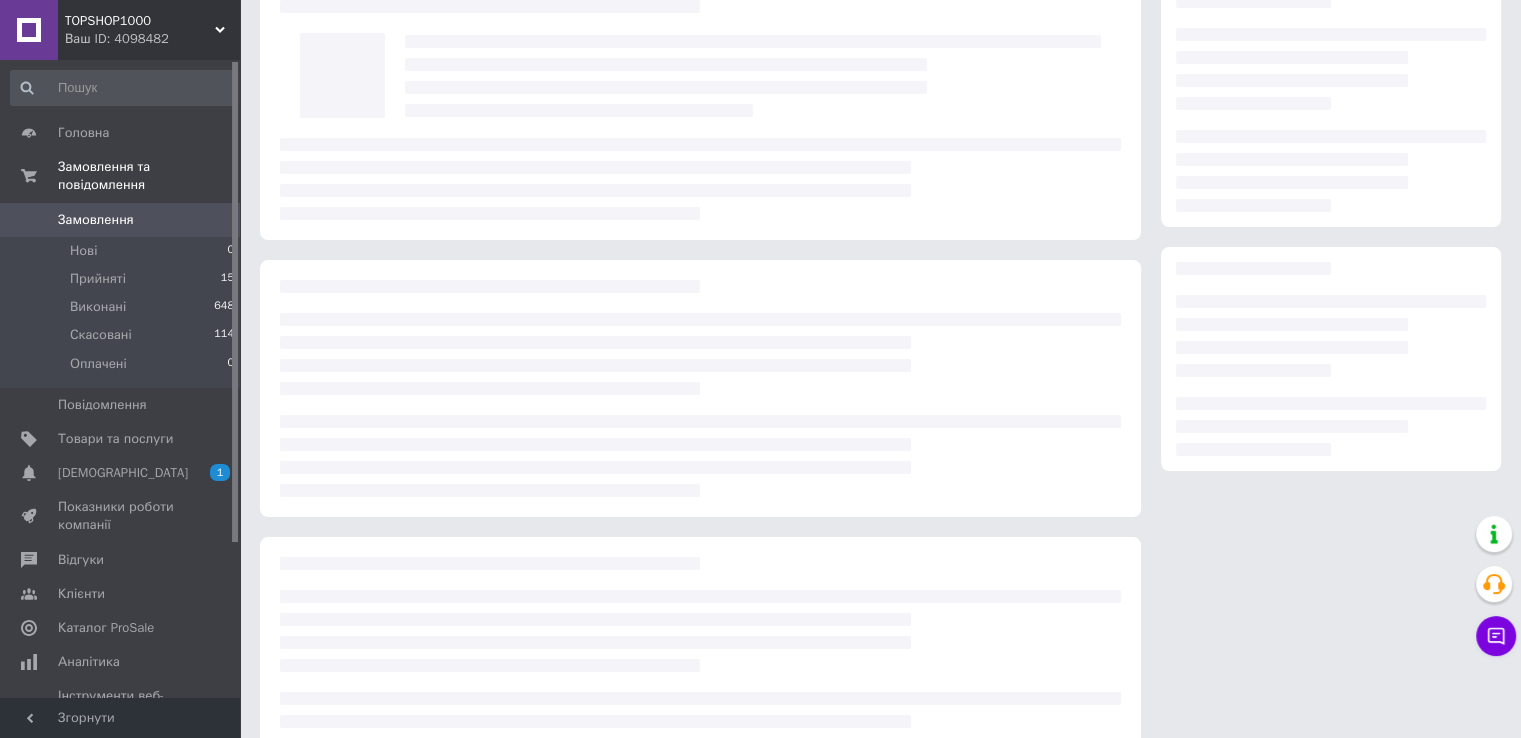 scroll, scrollTop: 0, scrollLeft: 0, axis: both 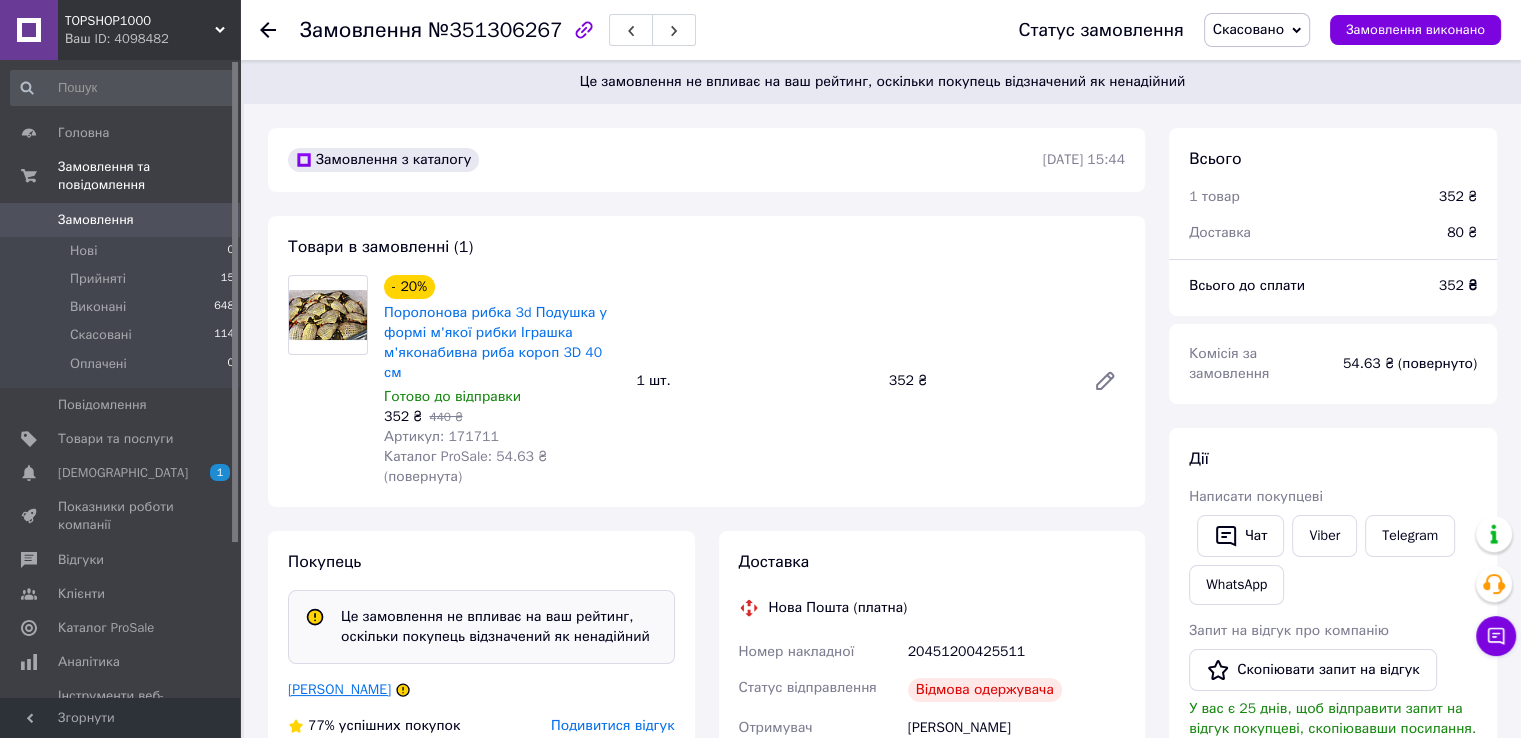 click on "[PERSON_NAME]" at bounding box center [339, 689] 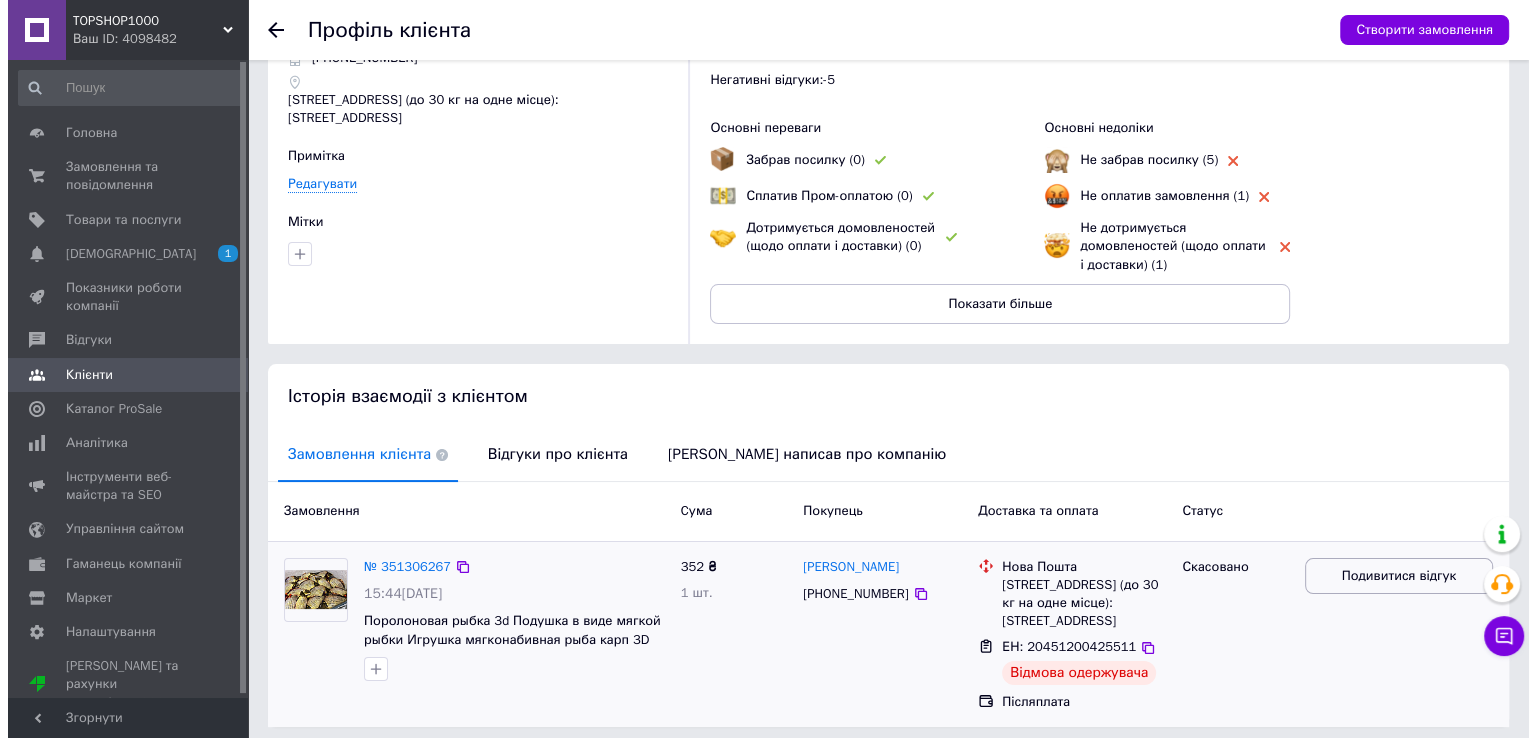 scroll, scrollTop: 177, scrollLeft: 0, axis: vertical 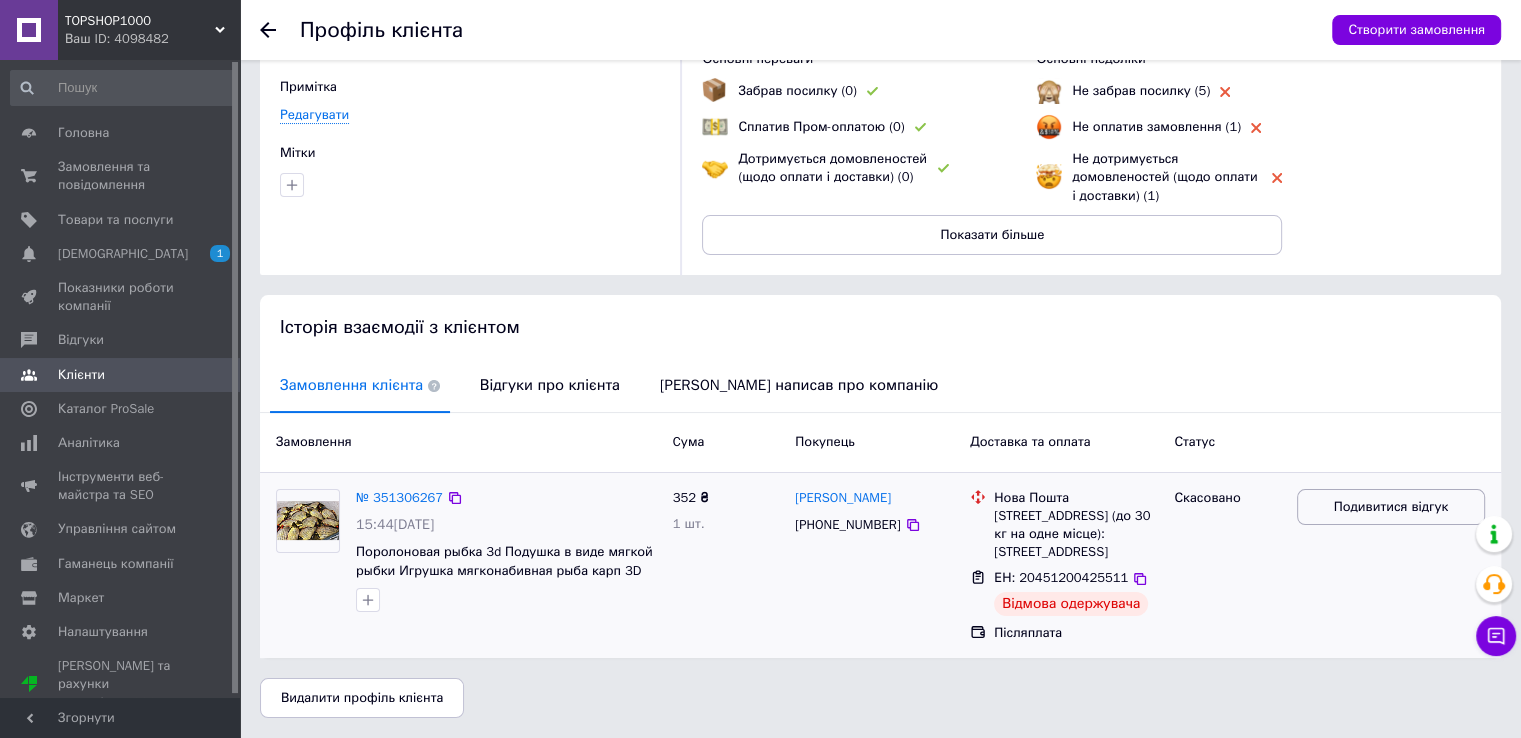 click on "Подивитися відгук" at bounding box center (1391, 507) 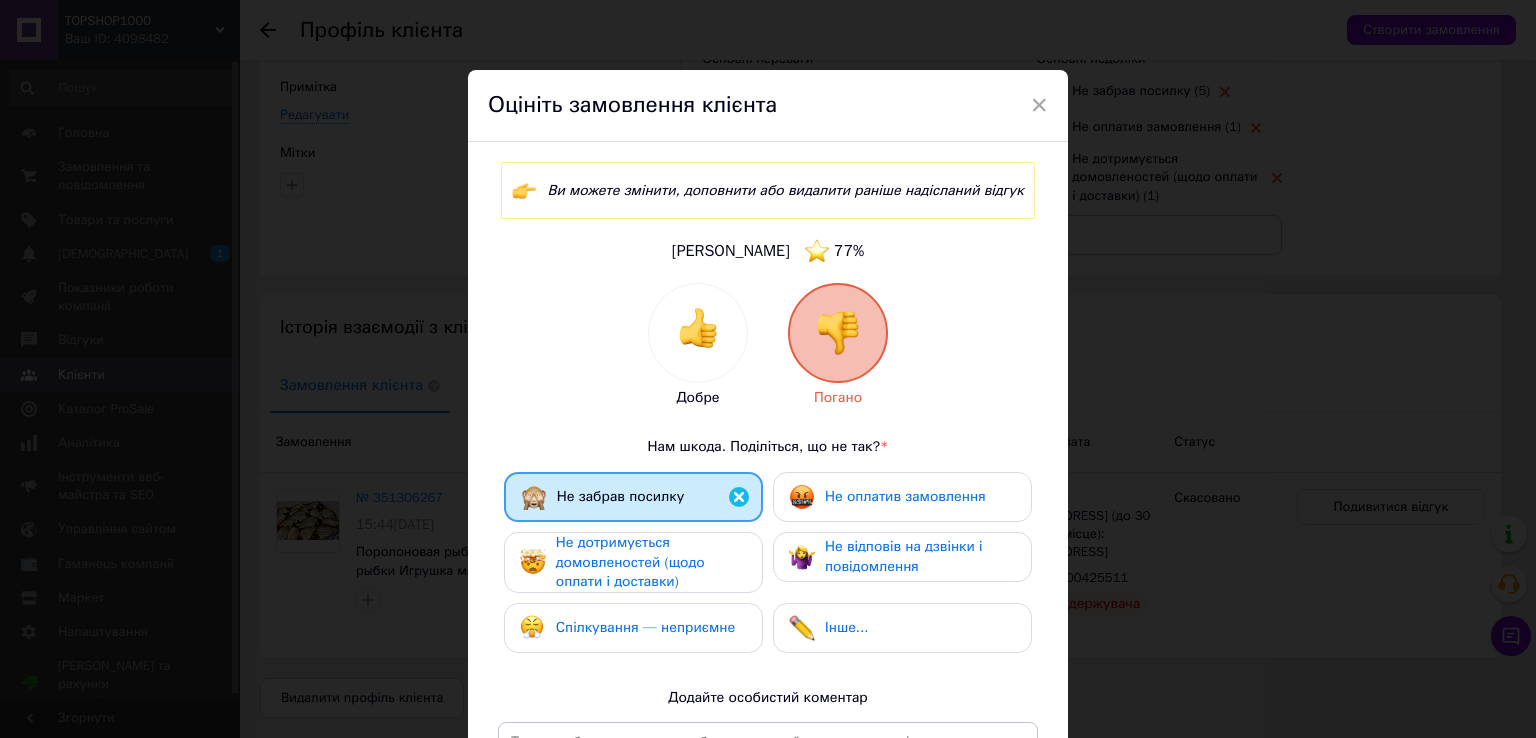 click on "Не дотримується домовленостей (щодо оплати і доставки)" at bounding box center [630, 562] 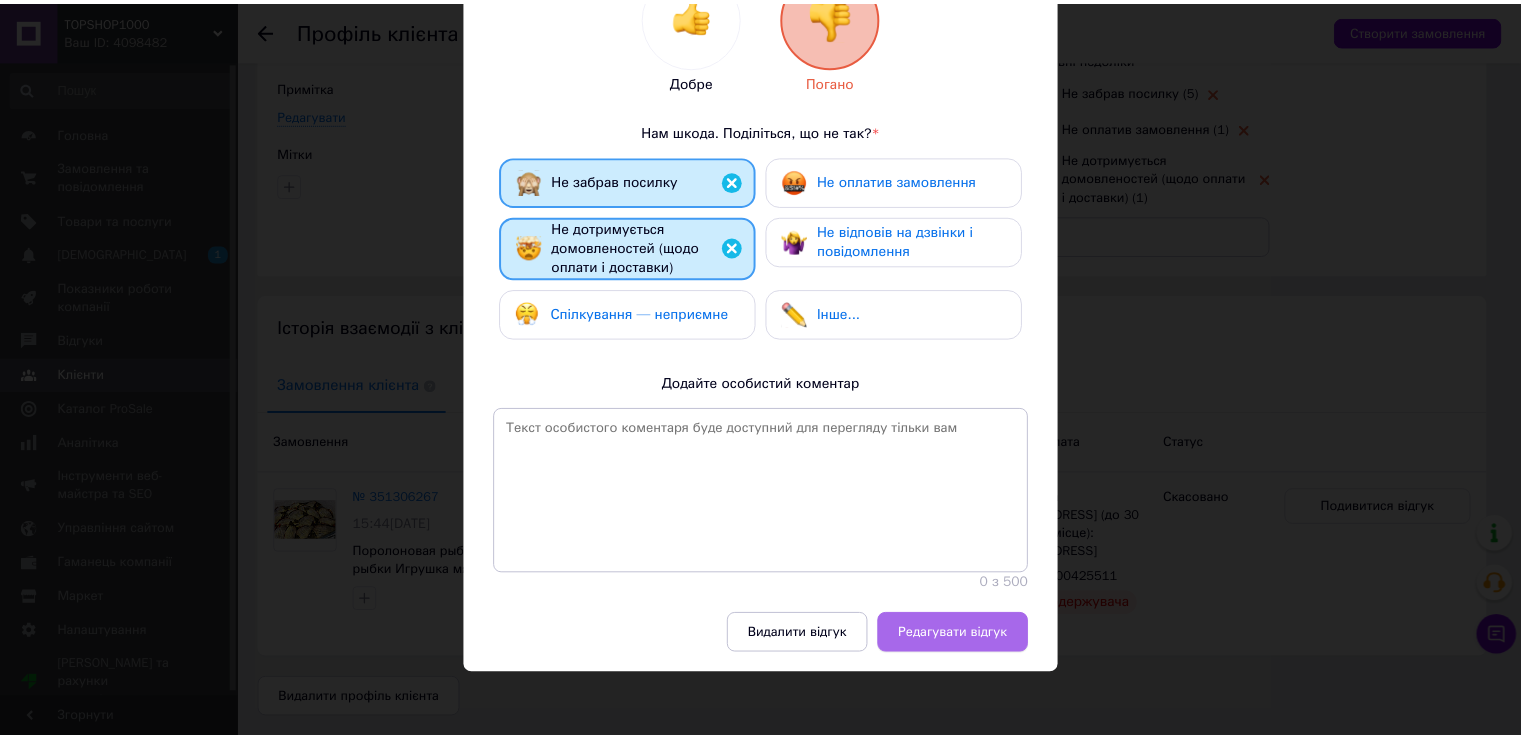 scroll, scrollTop: 317, scrollLeft: 0, axis: vertical 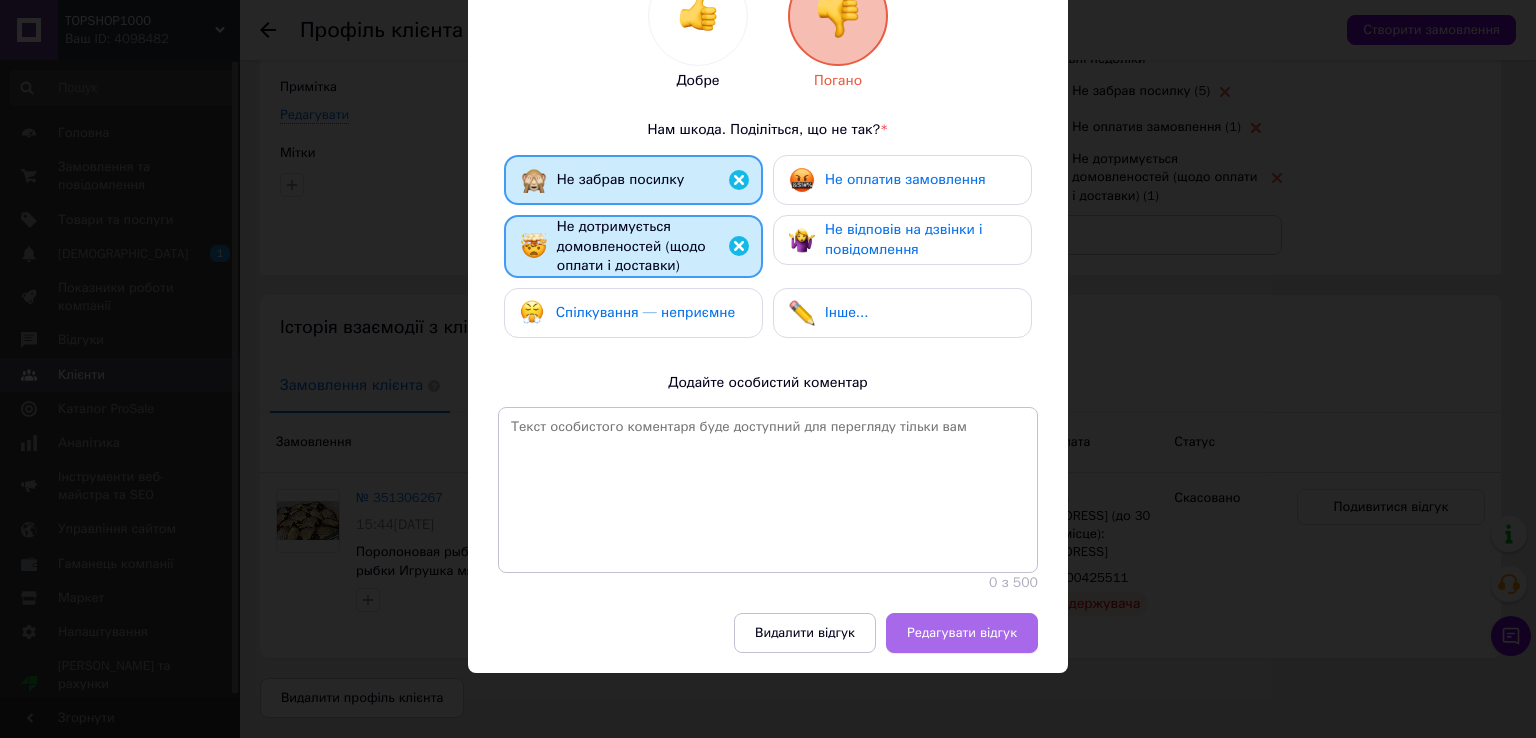 click on "Редагувати відгук" at bounding box center [962, 633] 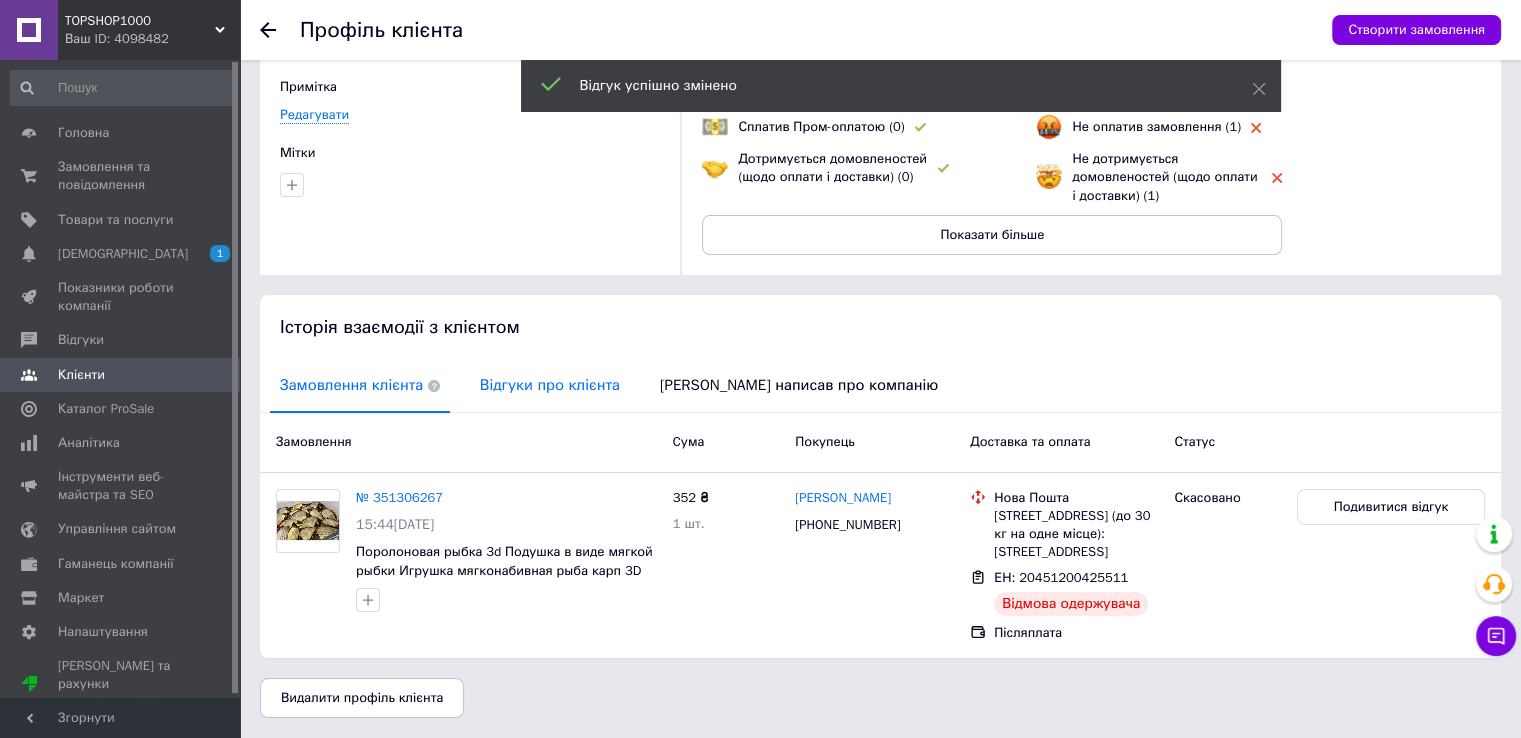 click on "Відгуки про клієнта" at bounding box center (550, 385) 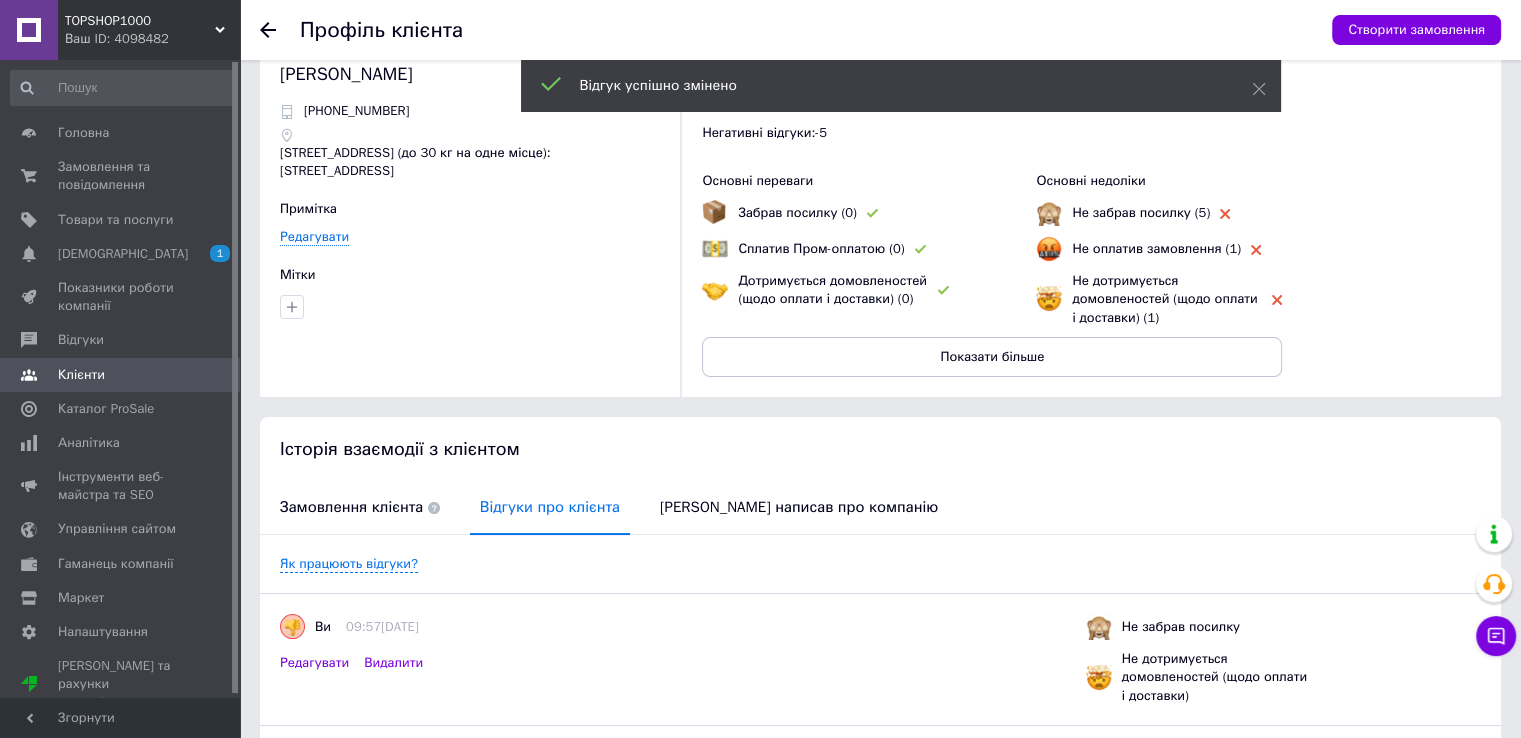 scroll, scrollTop: 0, scrollLeft: 0, axis: both 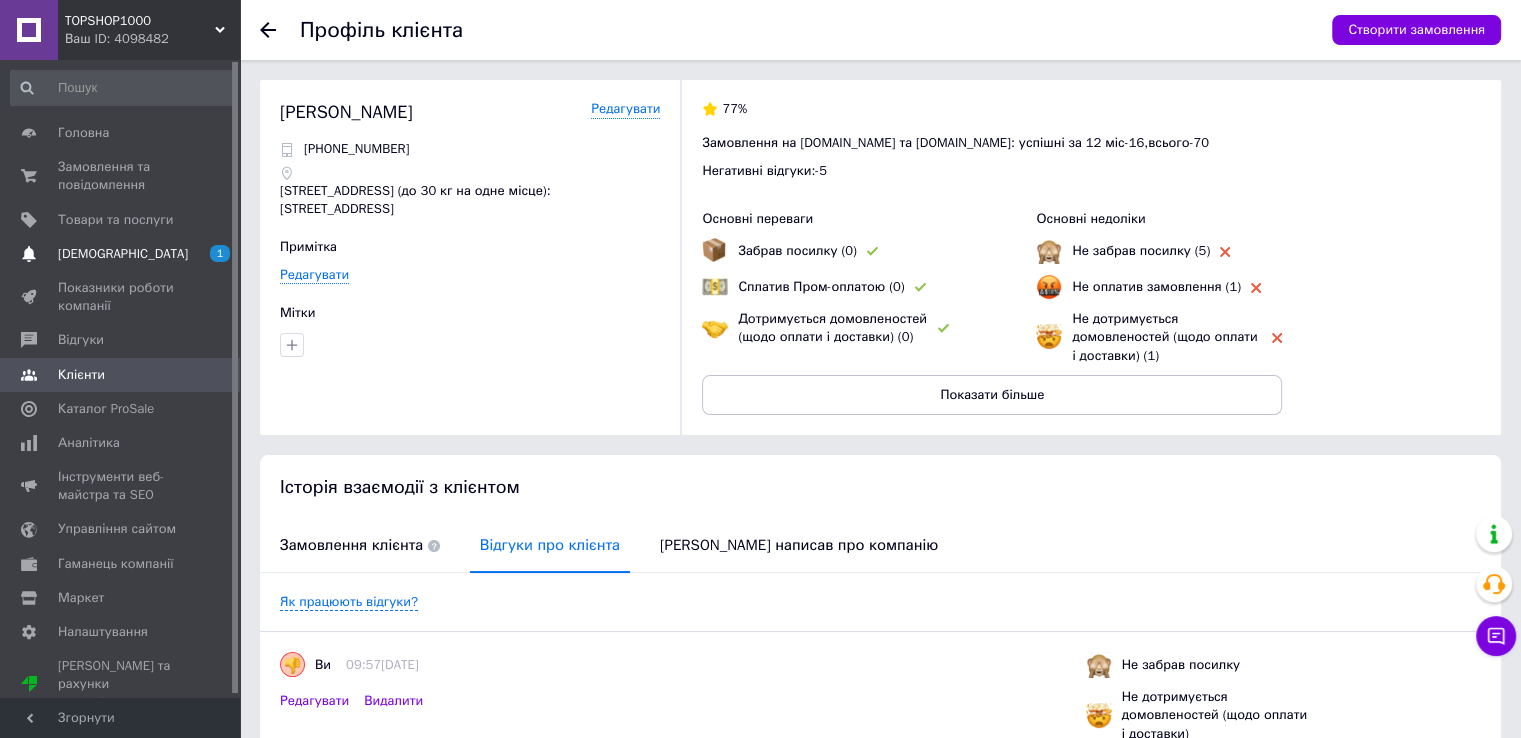 click on "[DEMOGRAPHIC_DATA]" at bounding box center (123, 254) 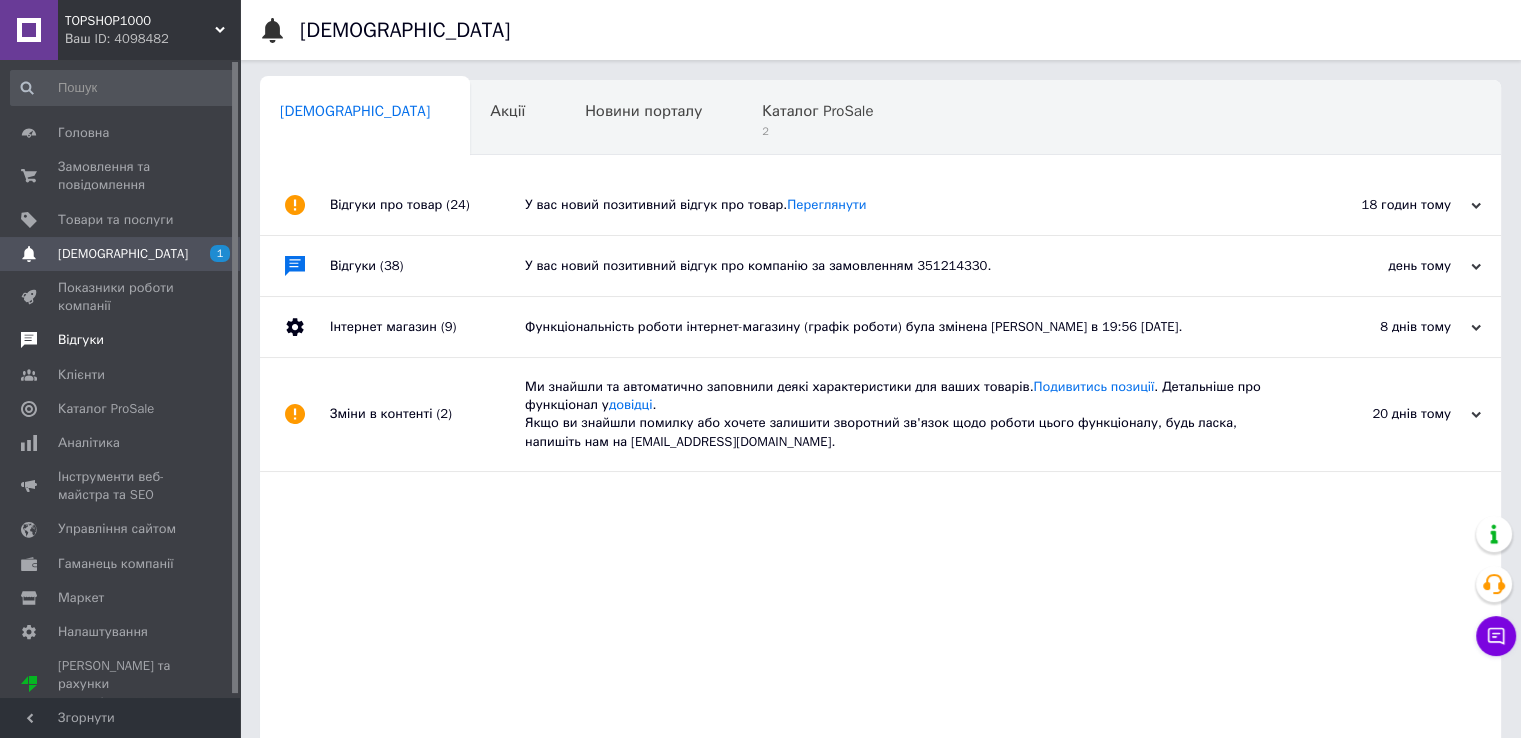 click on "Відгуки" at bounding box center [81, 340] 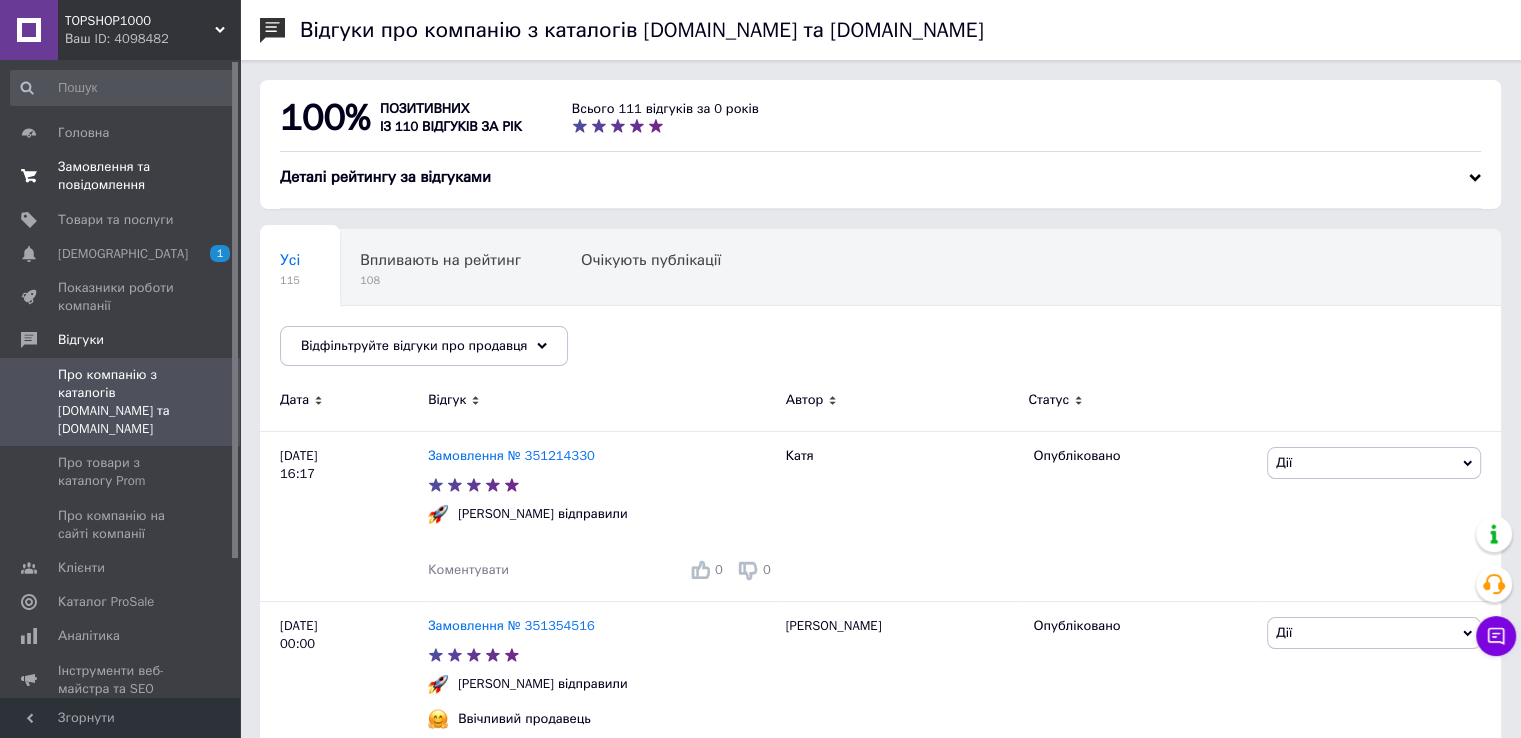 click on "Замовлення та повідомлення" at bounding box center (121, 176) 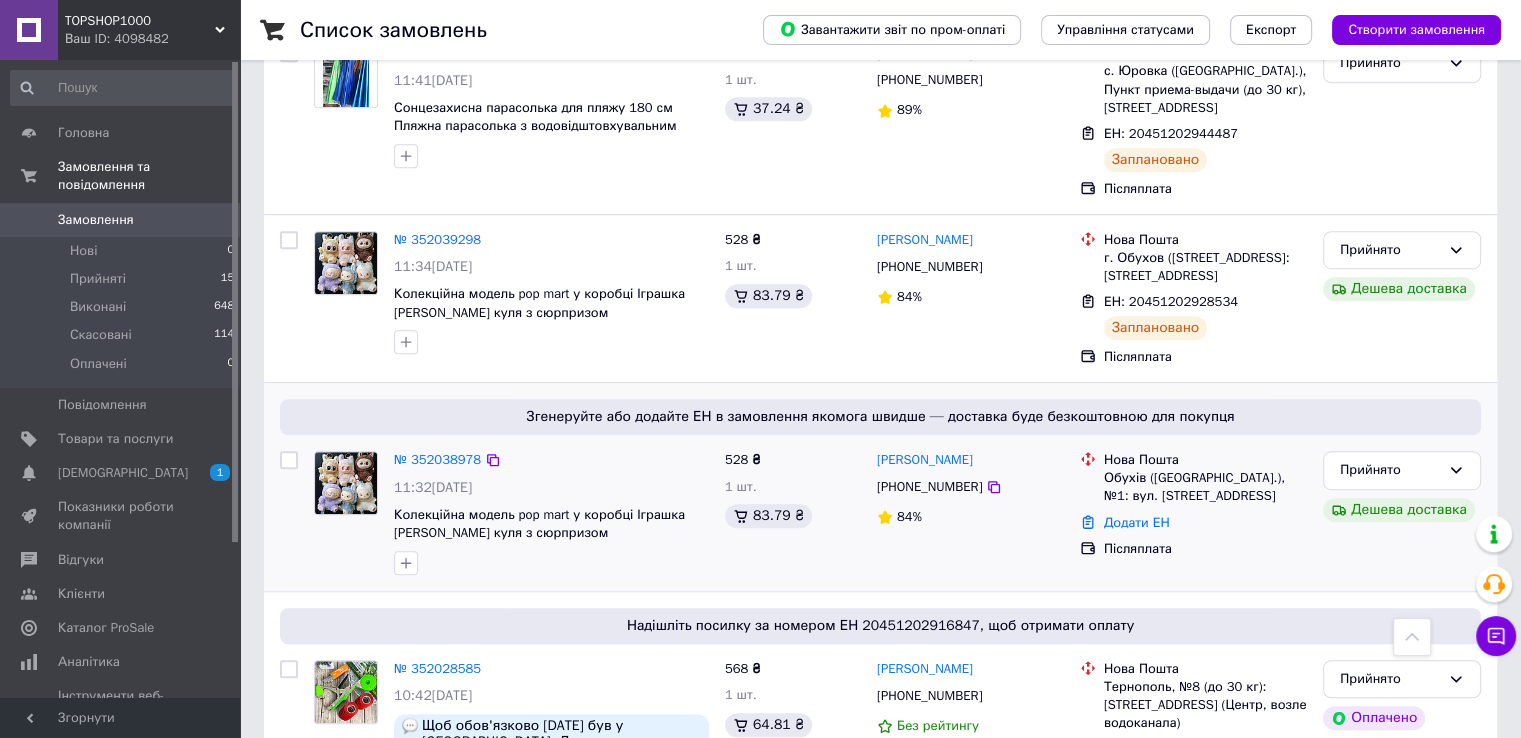 scroll, scrollTop: 1100, scrollLeft: 0, axis: vertical 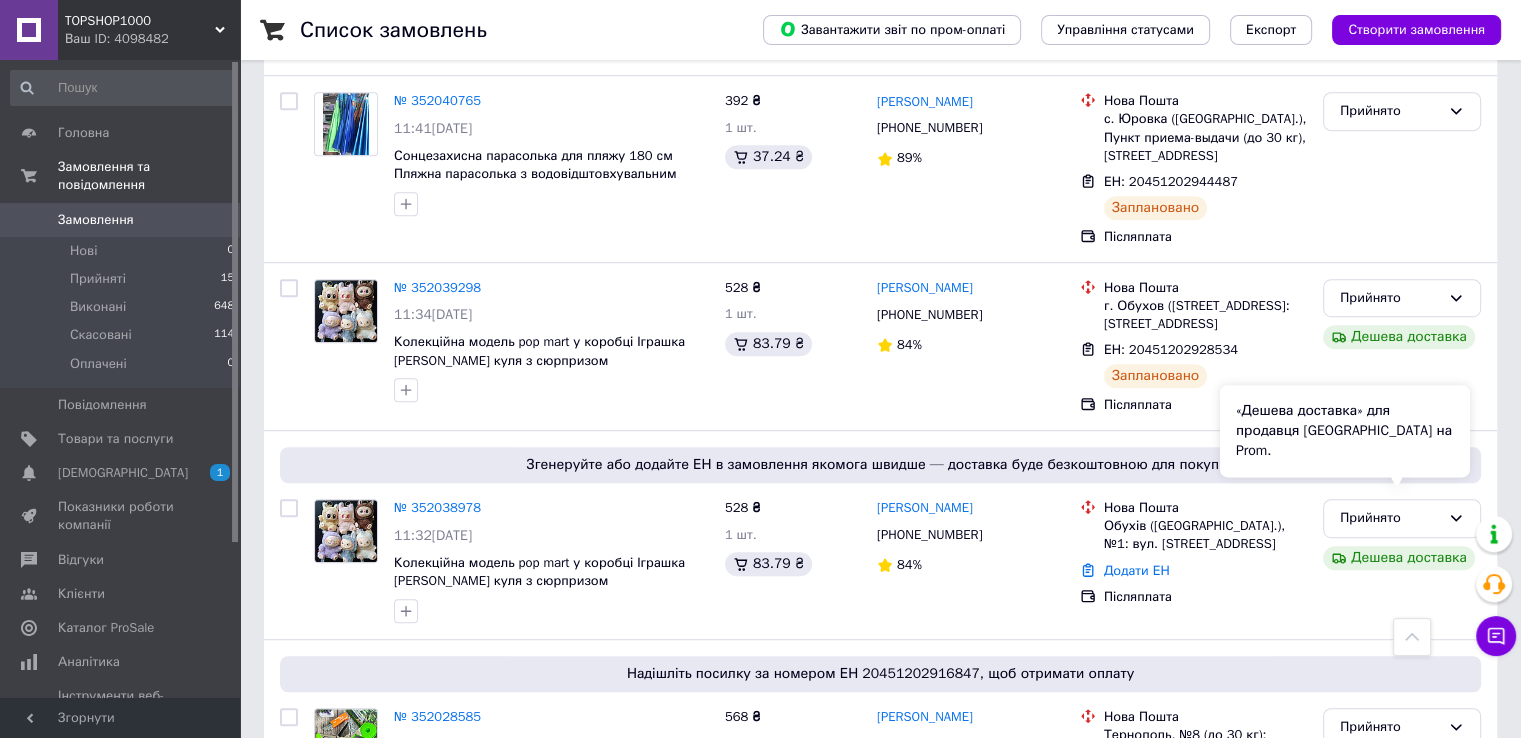click on "«Дешева доставка» для продавця [GEOGRAPHIC_DATA] на Prom." at bounding box center (1345, 431) 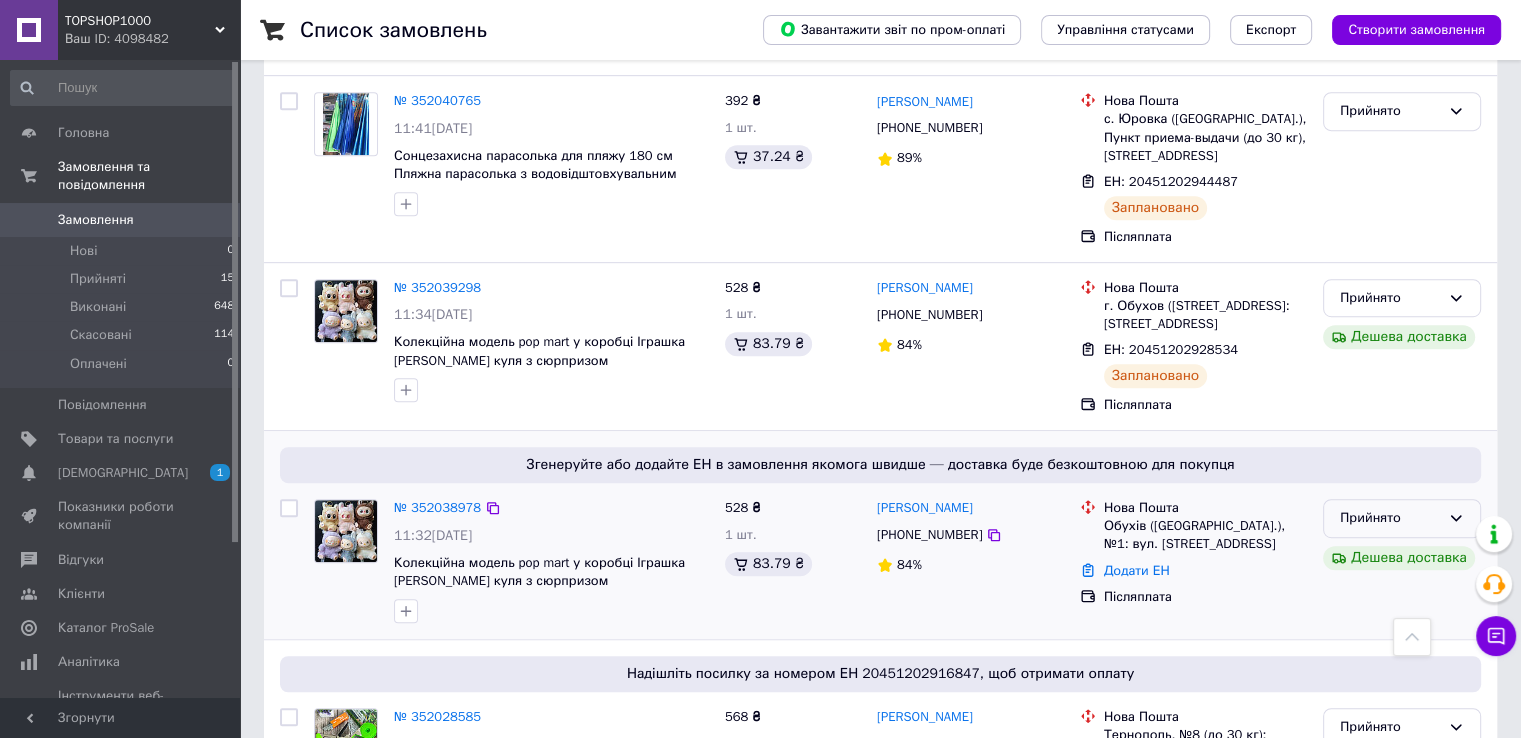 click on "Прийнято" at bounding box center (1402, 518) 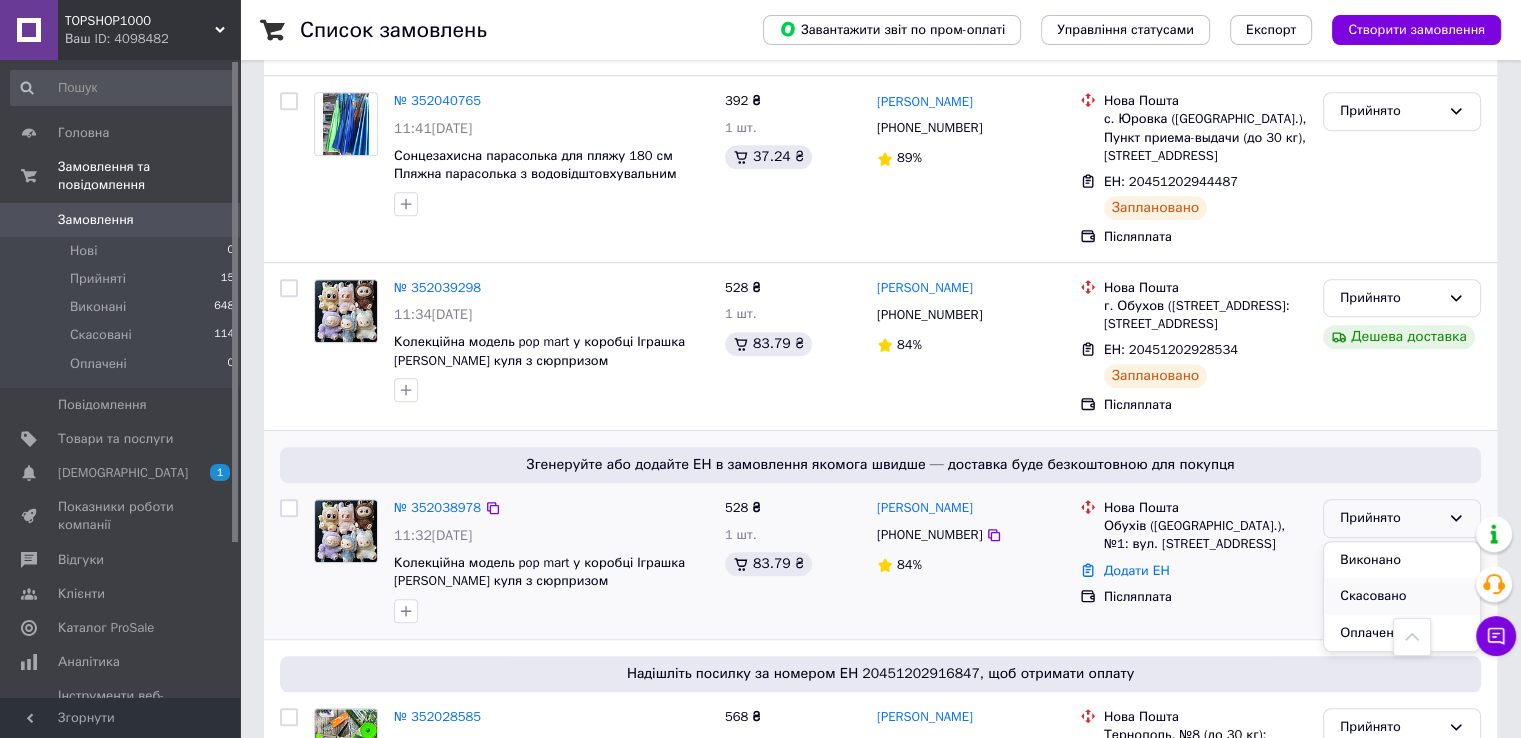click on "Скасовано" at bounding box center (1402, 596) 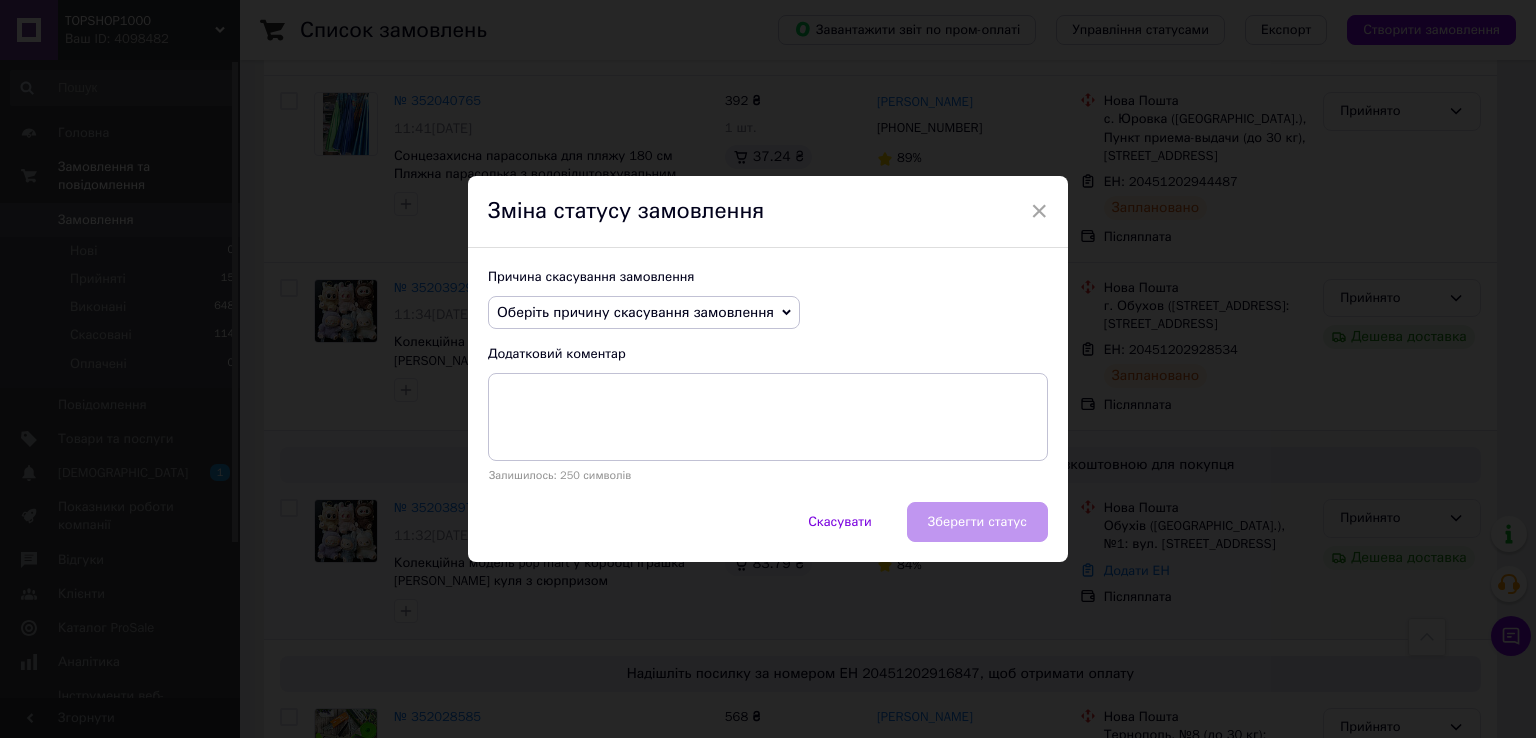 click on "Оберіть причину скасування замовлення" at bounding box center [635, 312] 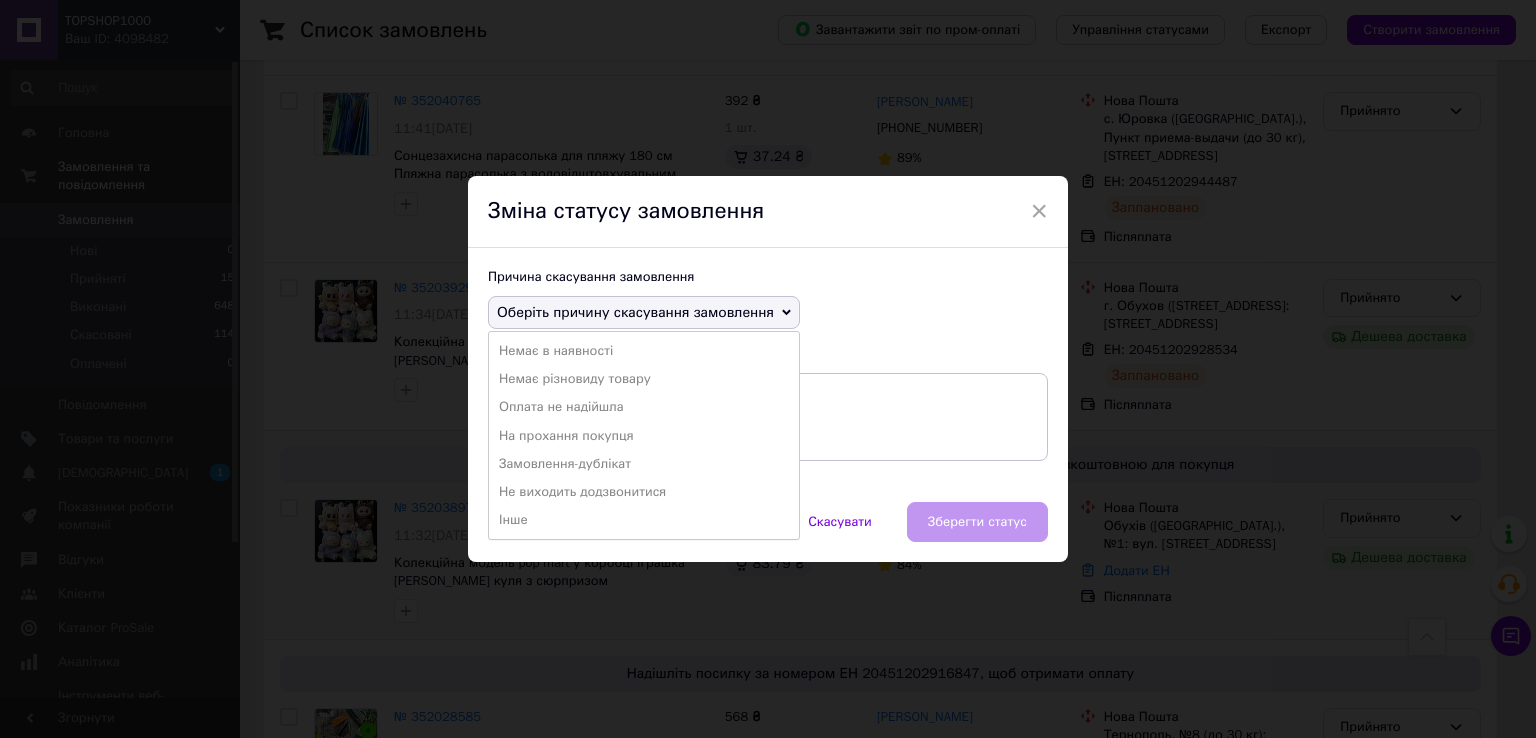 drag, startPoint x: 546, startPoint y: 461, endPoint x: 968, endPoint y: 542, distance: 429.7034 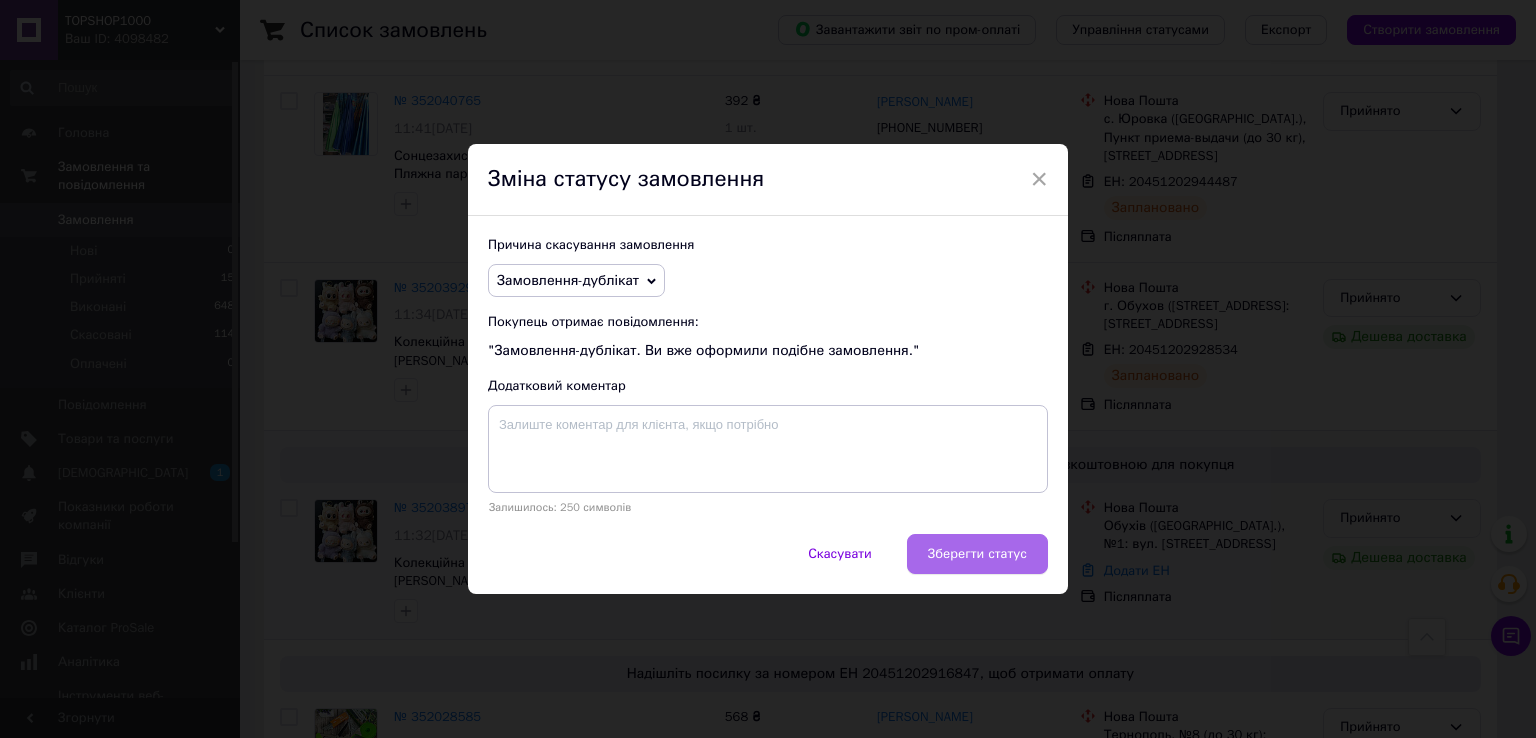 click on "Зберегти статус" at bounding box center [977, 554] 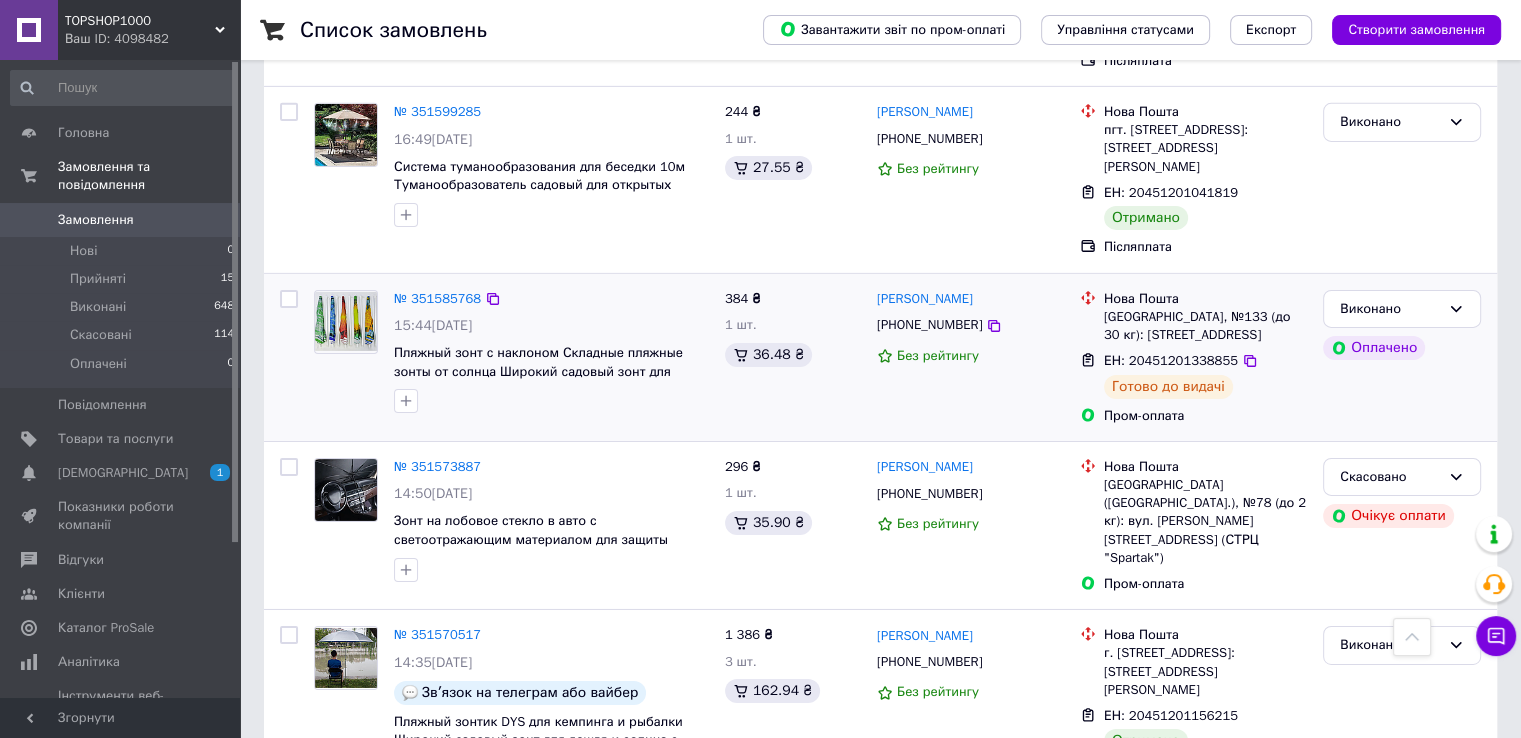 scroll, scrollTop: 6600, scrollLeft: 0, axis: vertical 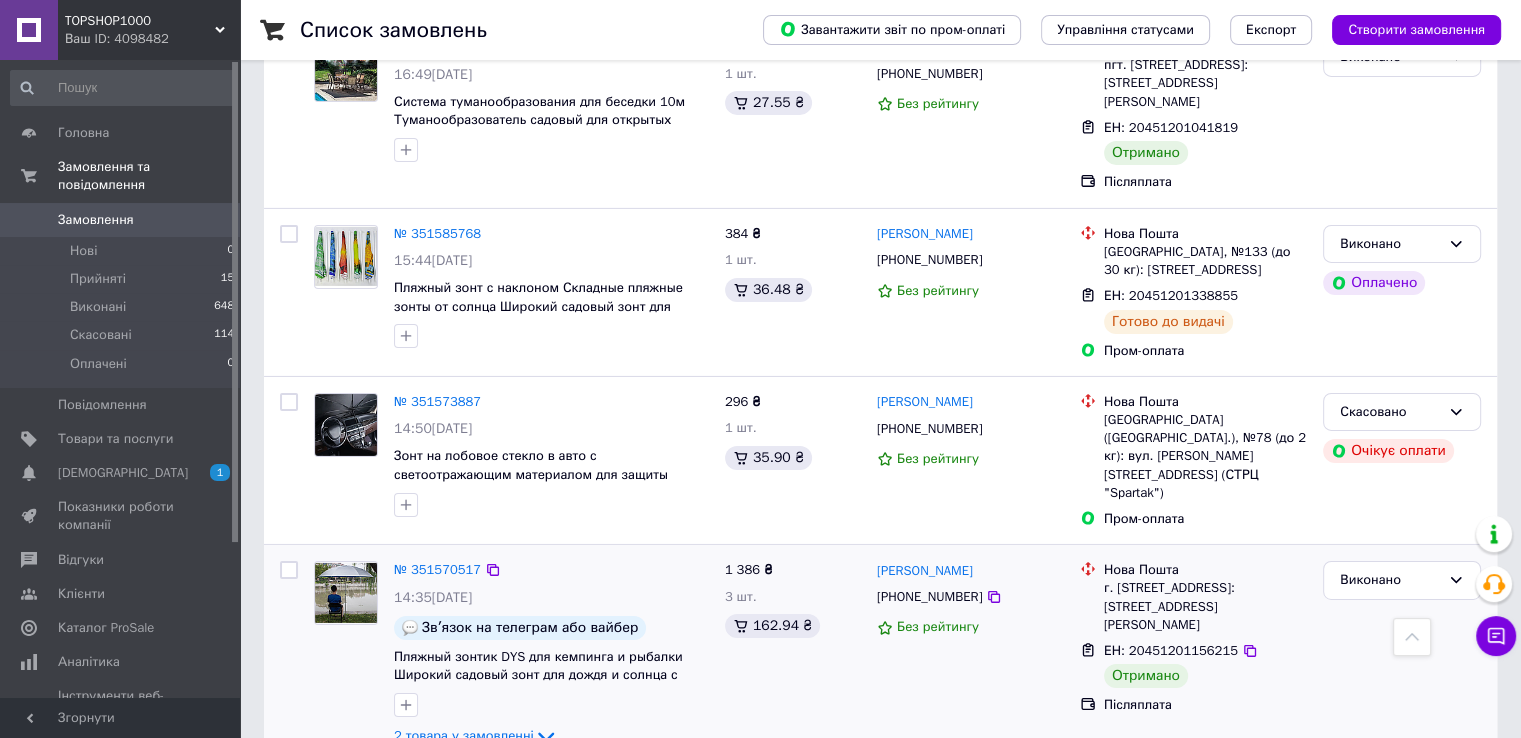 drag, startPoint x: 494, startPoint y: 499, endPoint x: 688, endPoint y: 461, distance: 197.68661 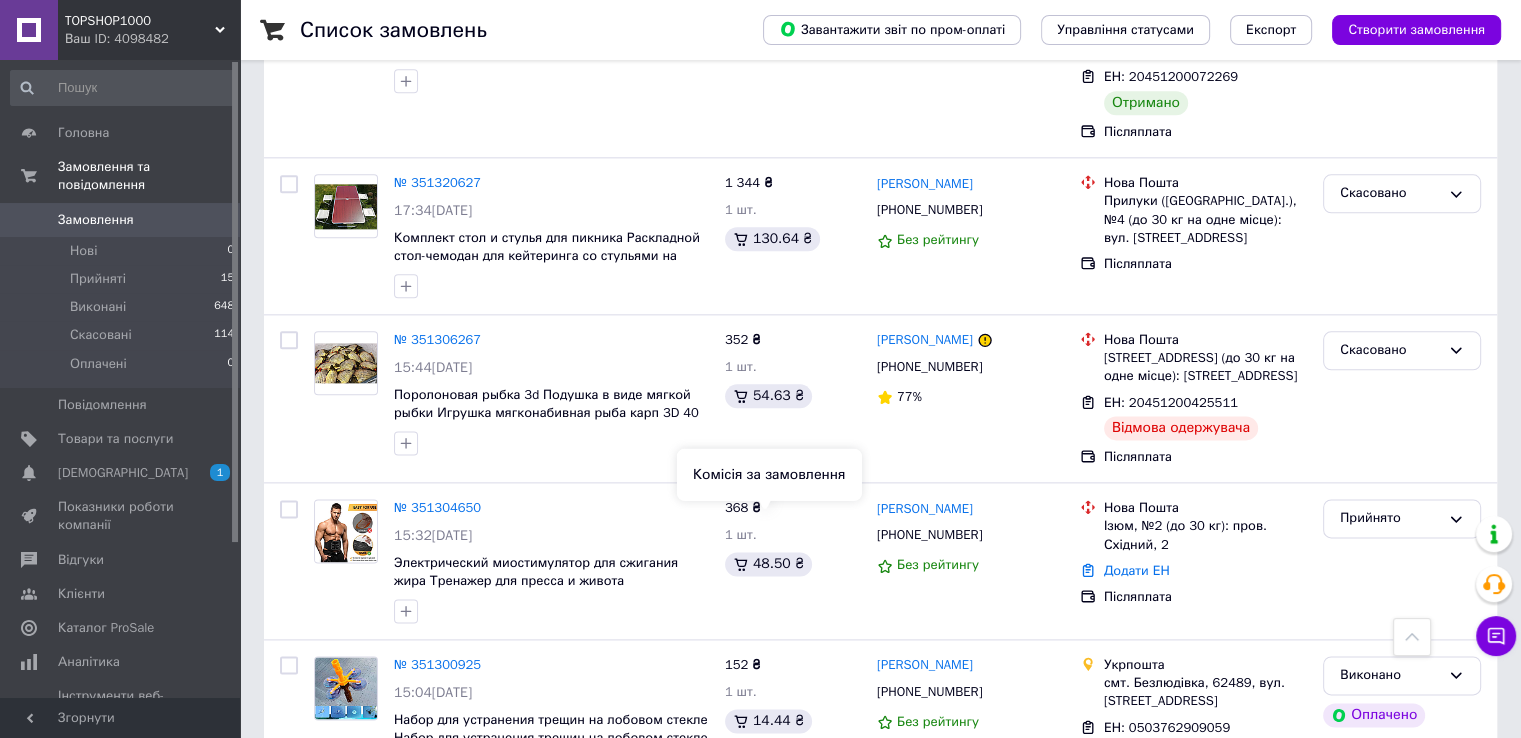 scroll, scrollTop: 10300, scrollLeft: 0, axis: vertical 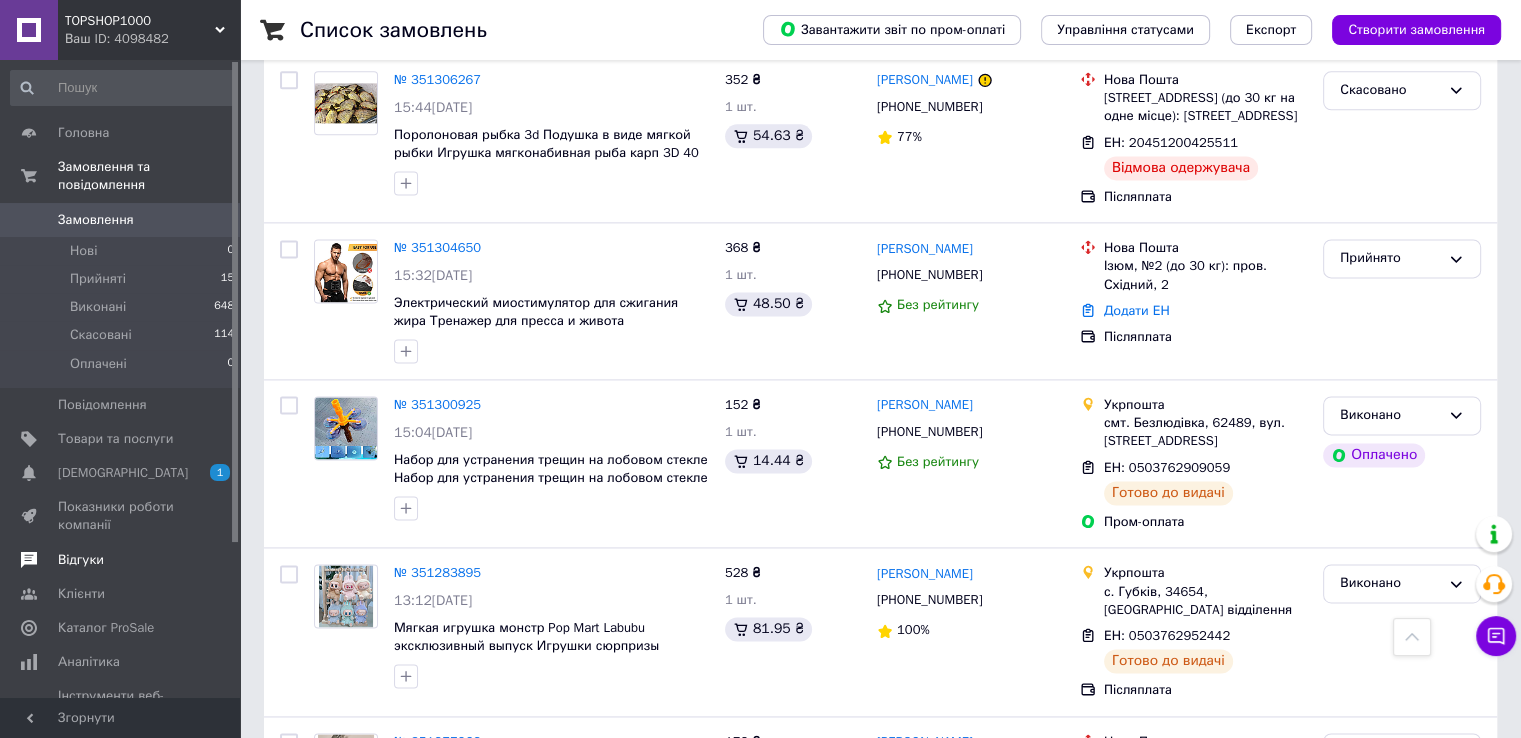 click on "Відгуки" at bounding box center [81, 560] 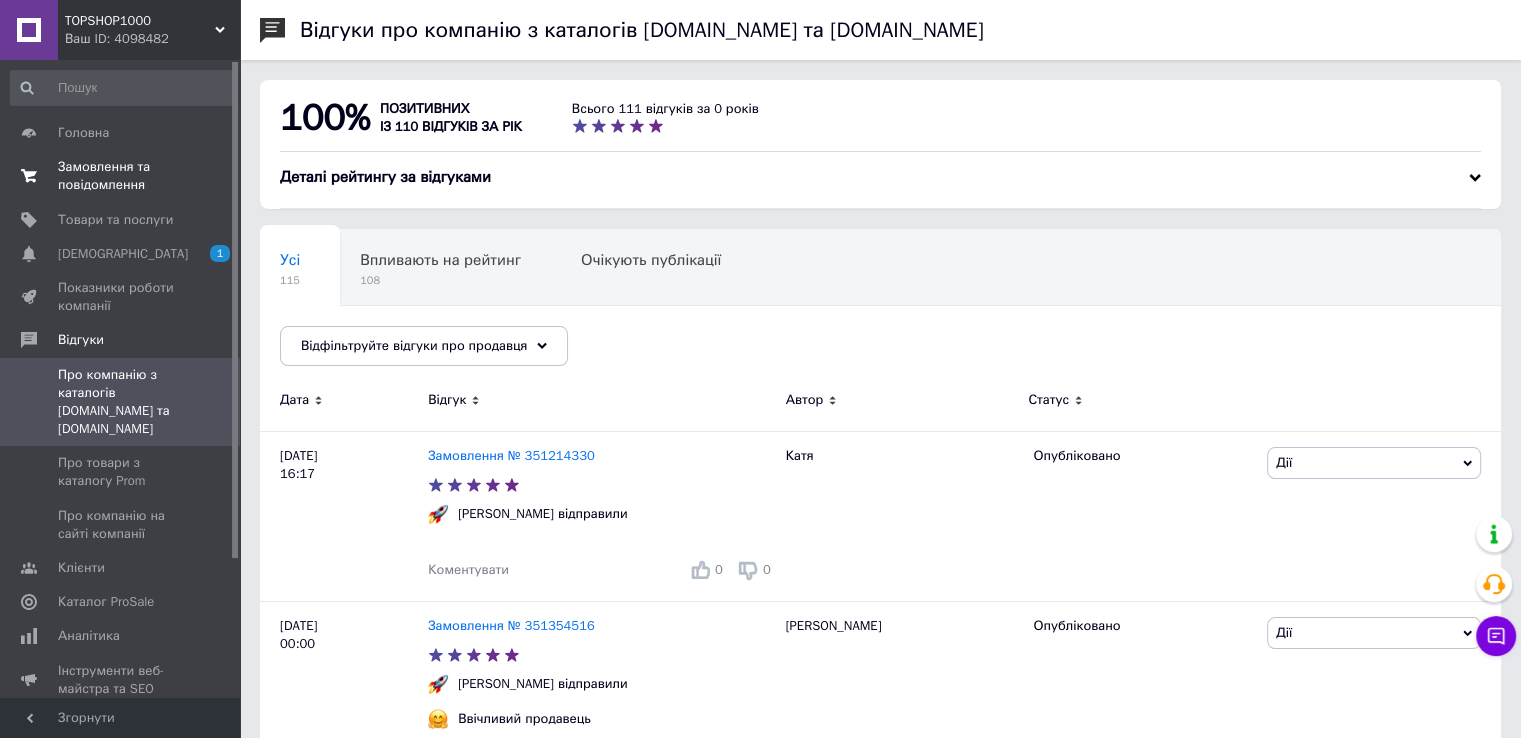 click on "Замовлення та повідомлення" at bounding box center (121, 176) 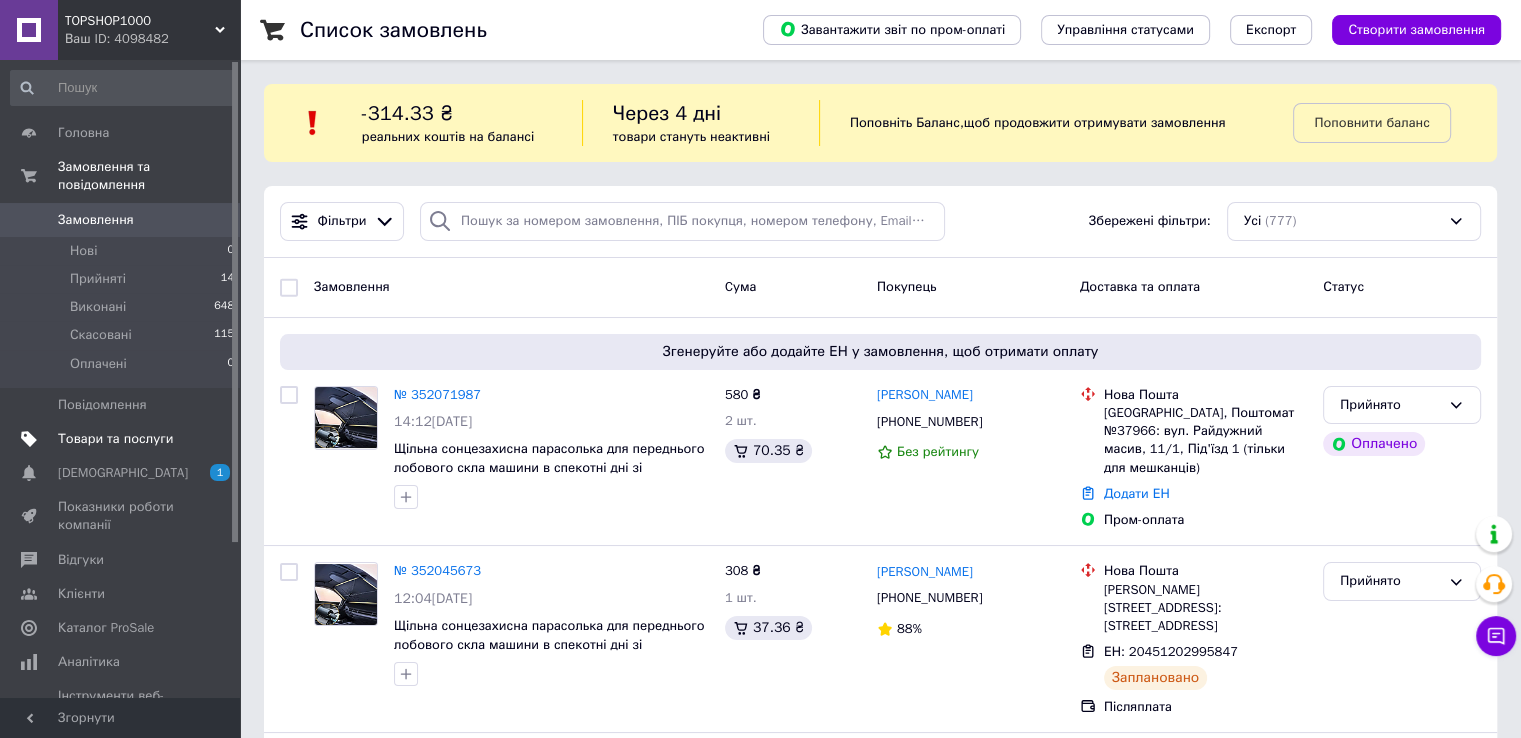 click on "Товари та послуги" at bounding box center [115, 439] 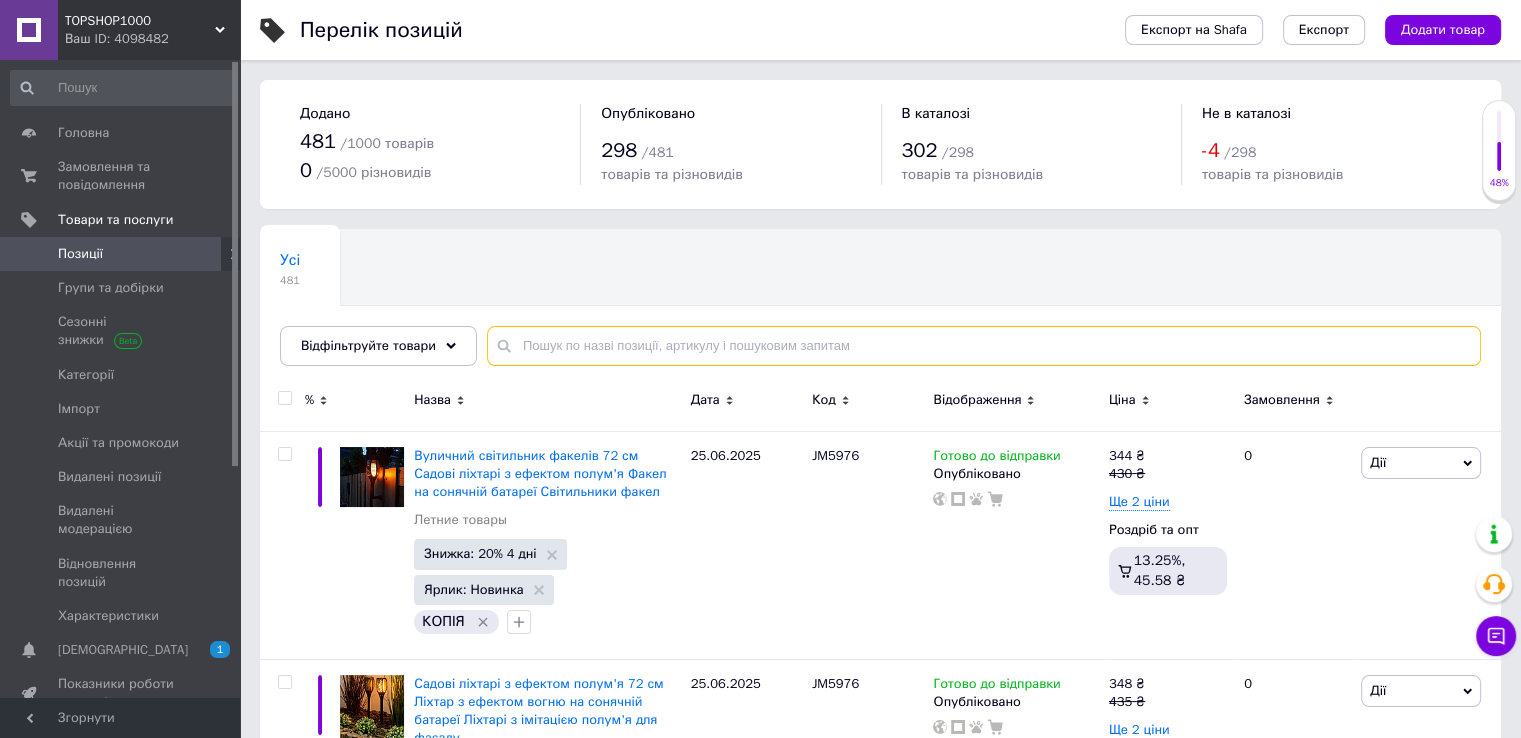 paste on "JM9993" 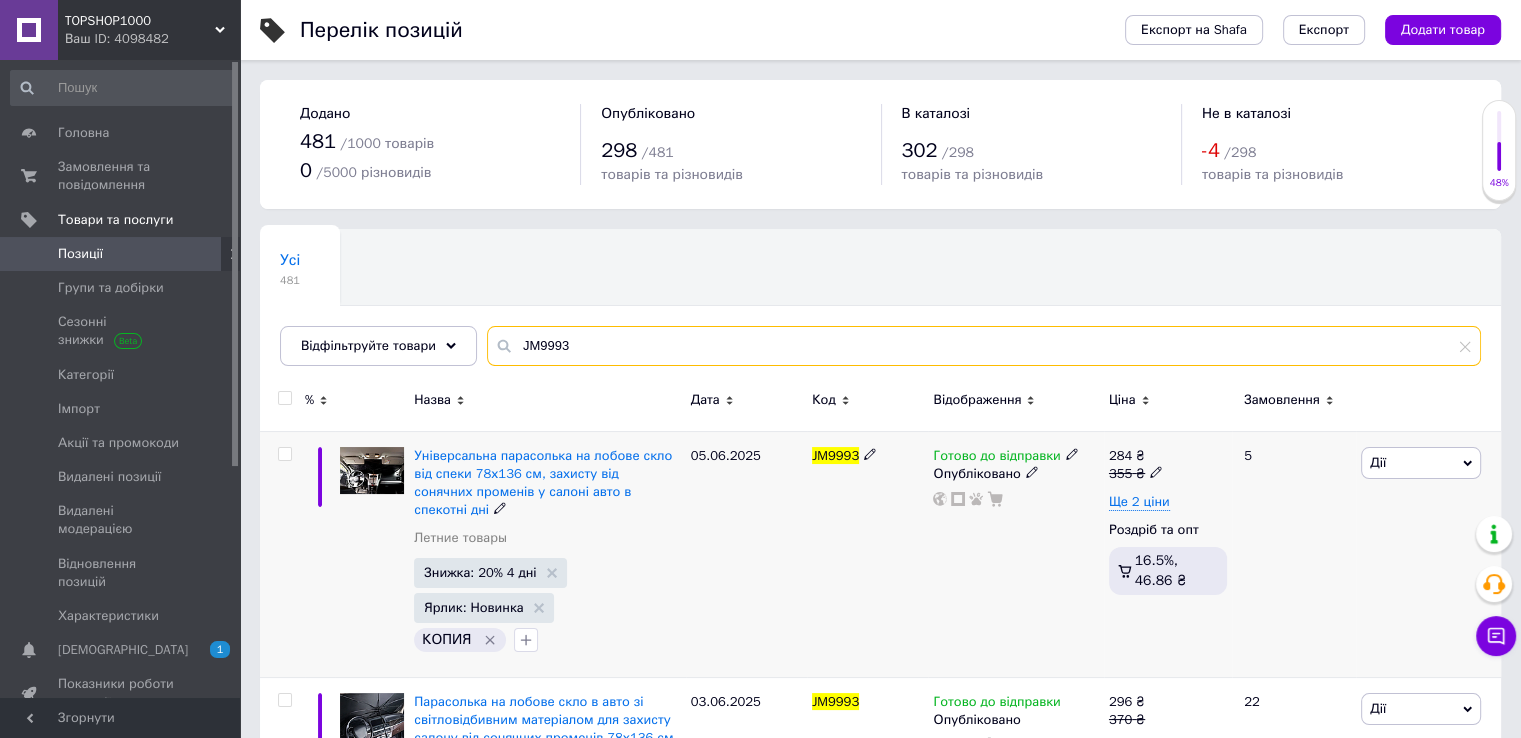 type on "JM9993" 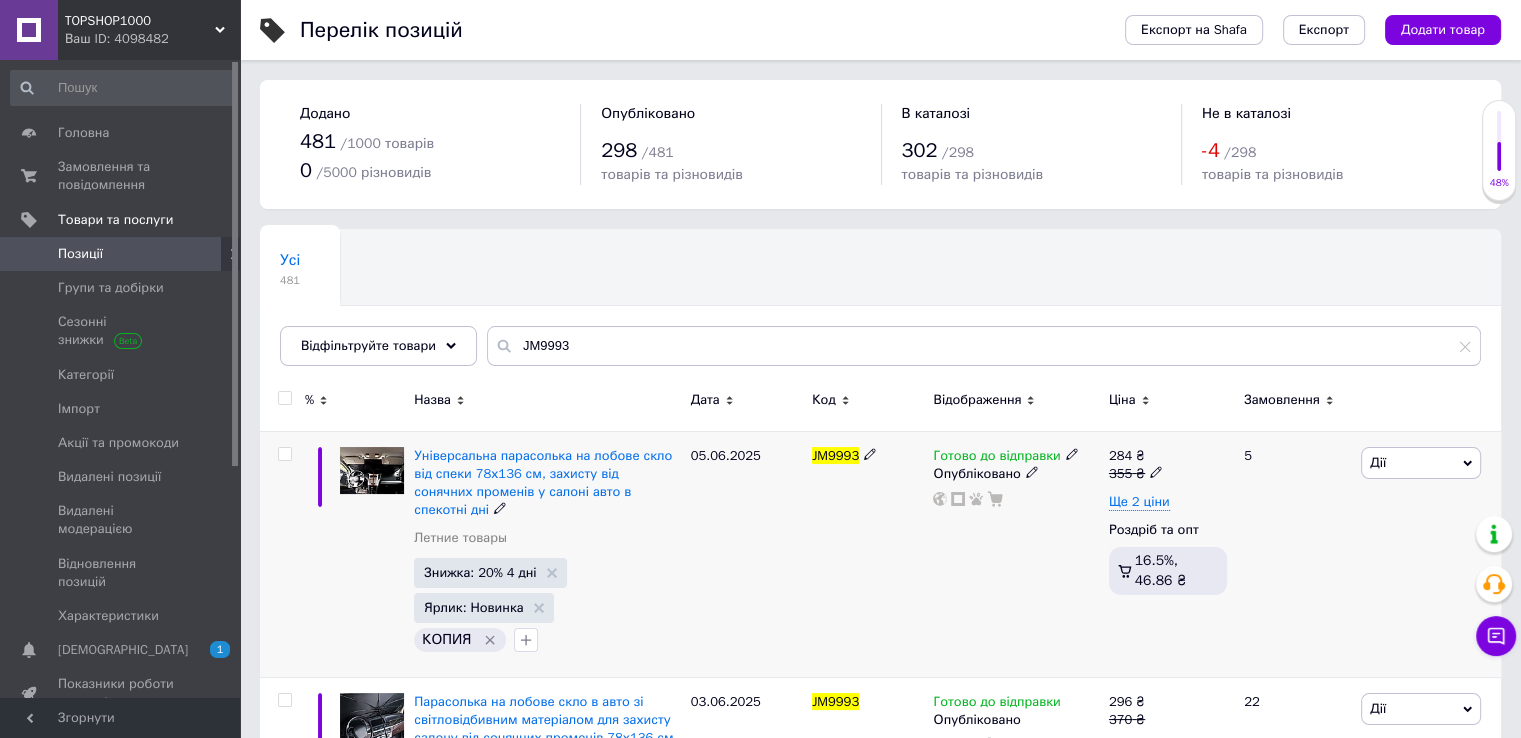 click on "Дії" at bounding box center (1421, 463) 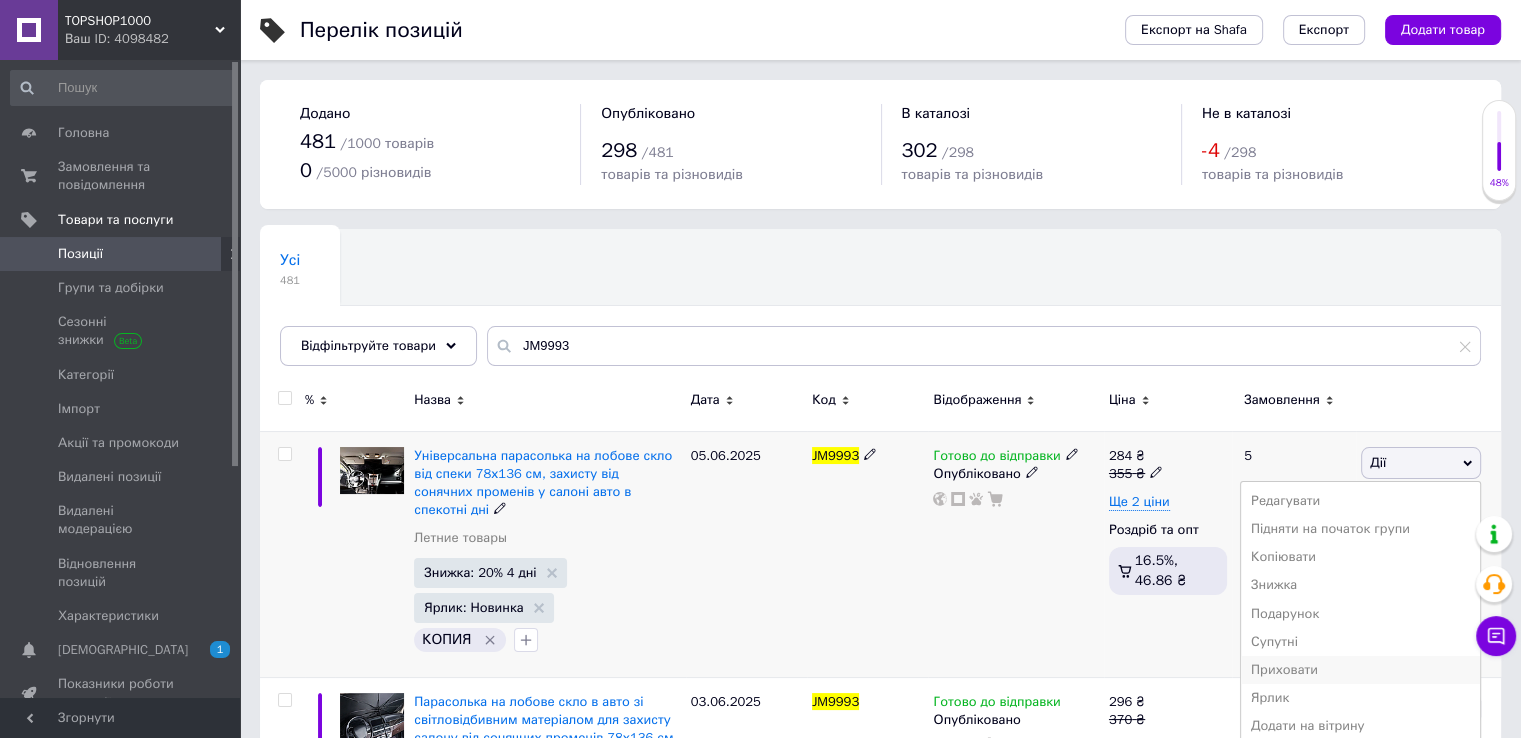 click on "Приховати" at bounding box center (1360, 670) 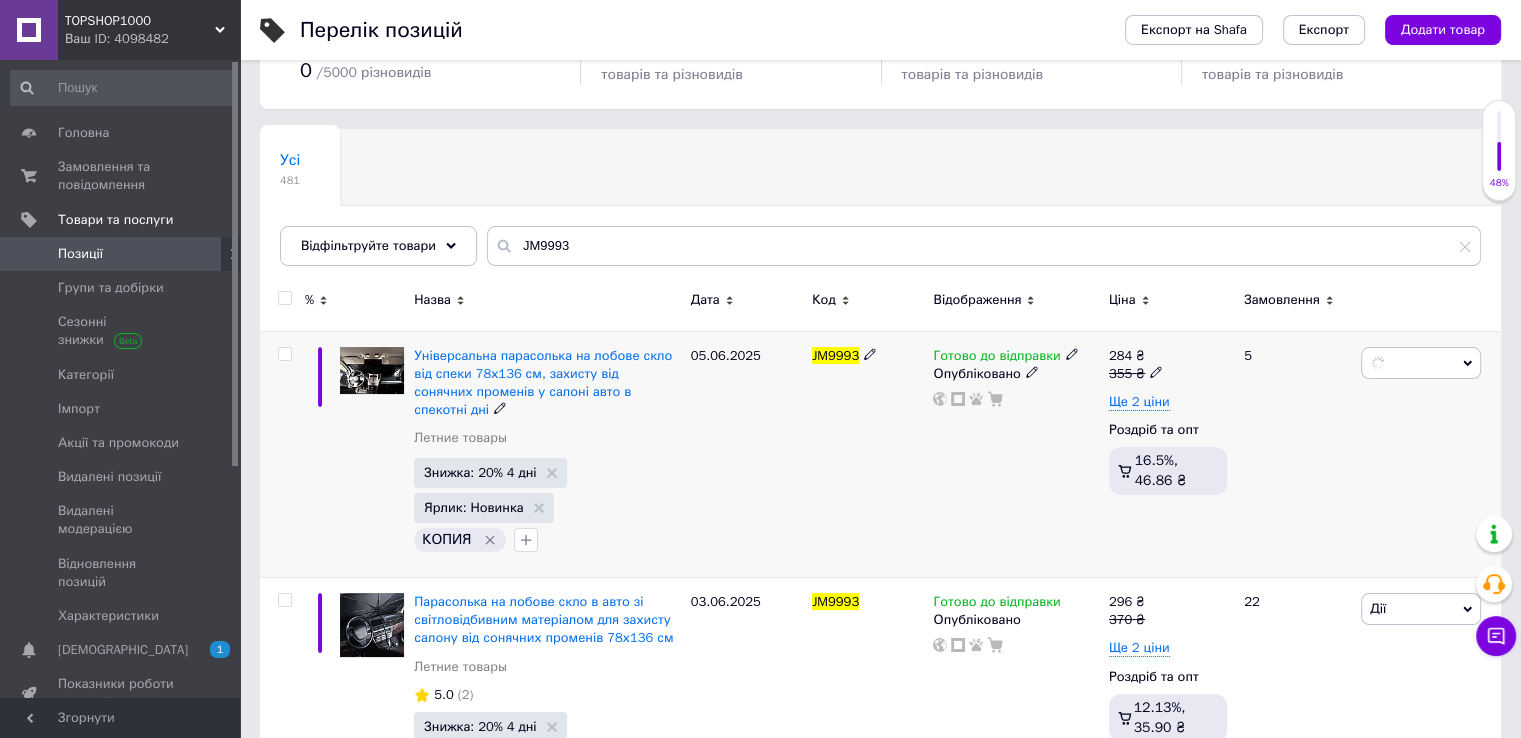 scroll, scrollTop: 200, scrollLeft: 0, axis: vertical 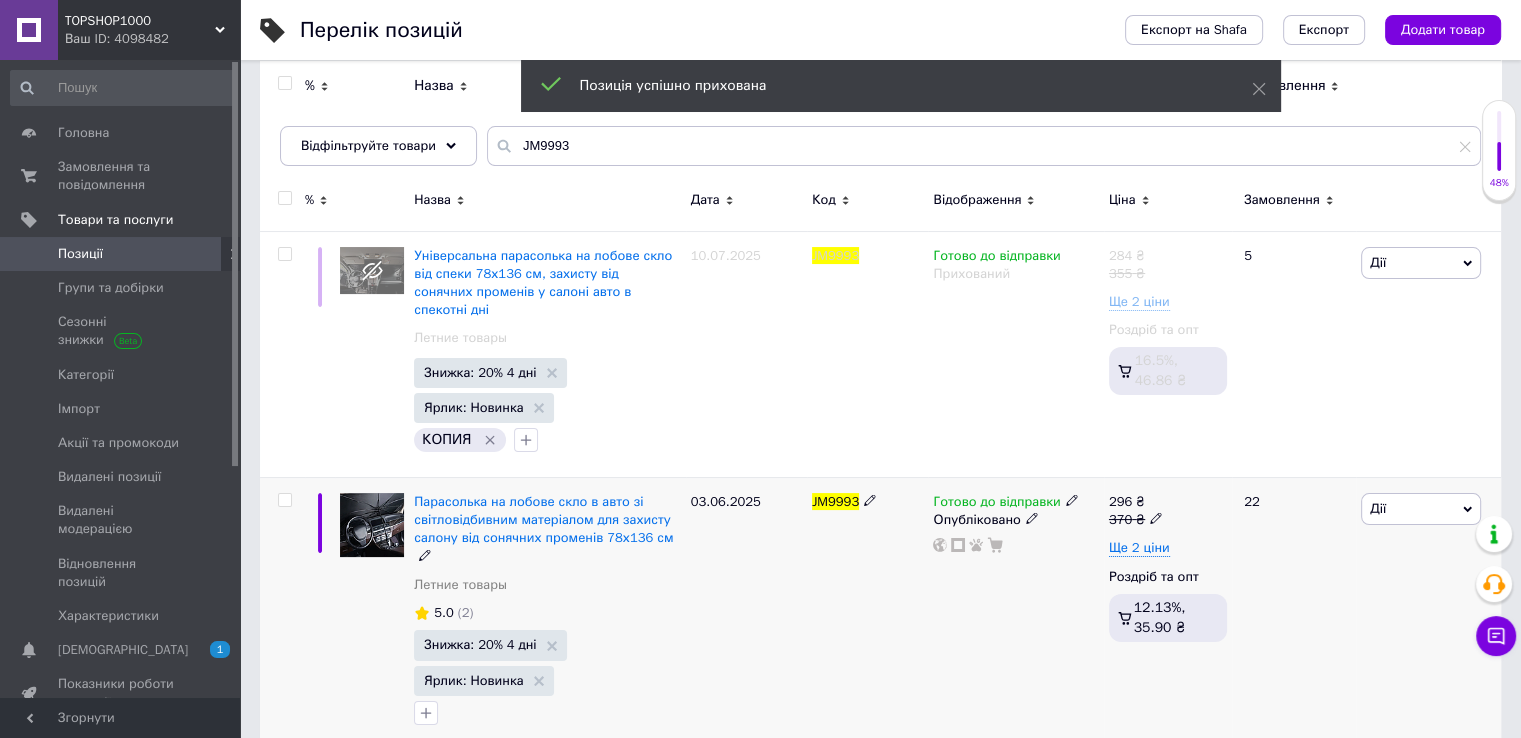 click on "Дії" at bounding box center (1421, 509) 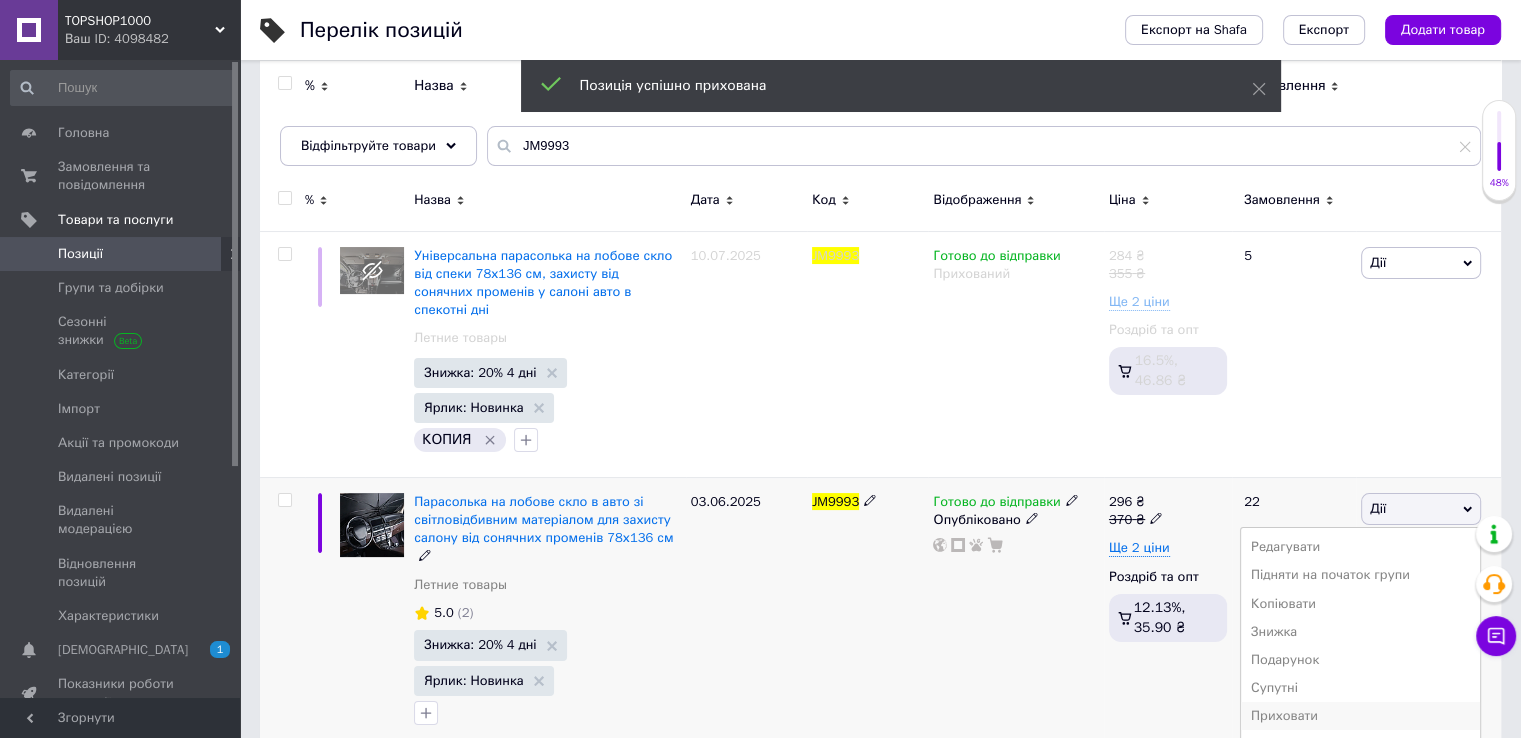 click on "Приховати" at bounding box center (1360, 716) 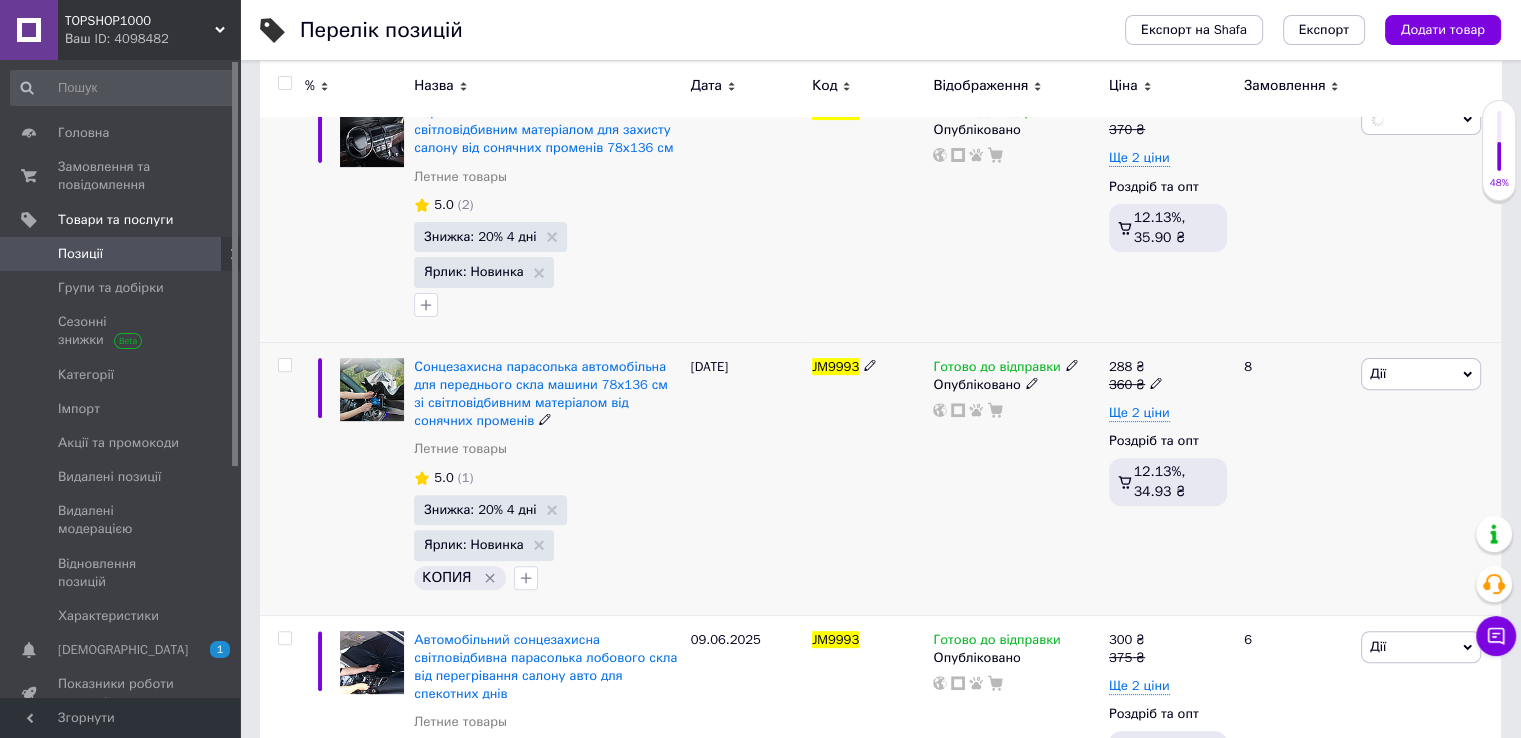 scroll, scrollTop: 600, scrollLeft: 0, axis: vertical 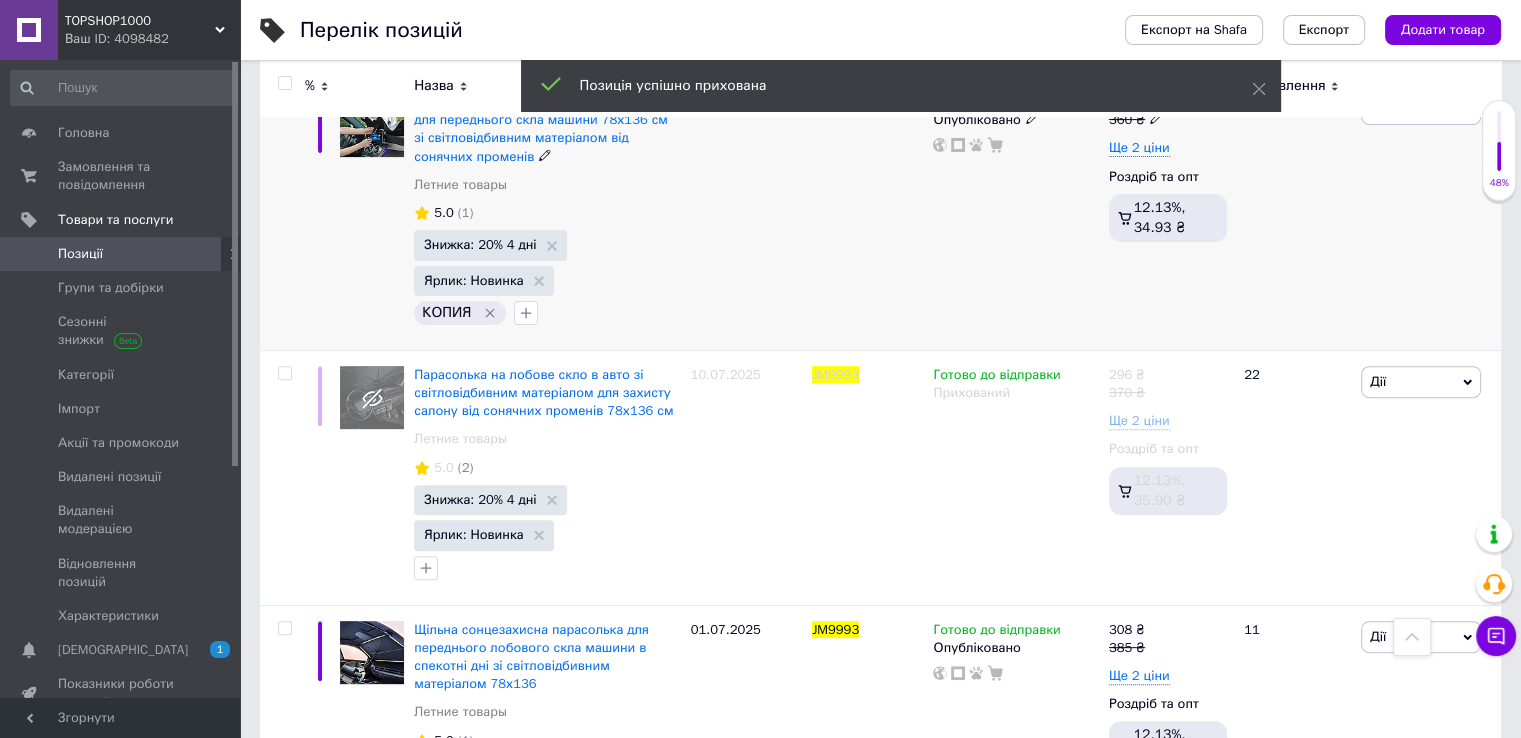 click on "Дії" at bounding box center (1421, 109) 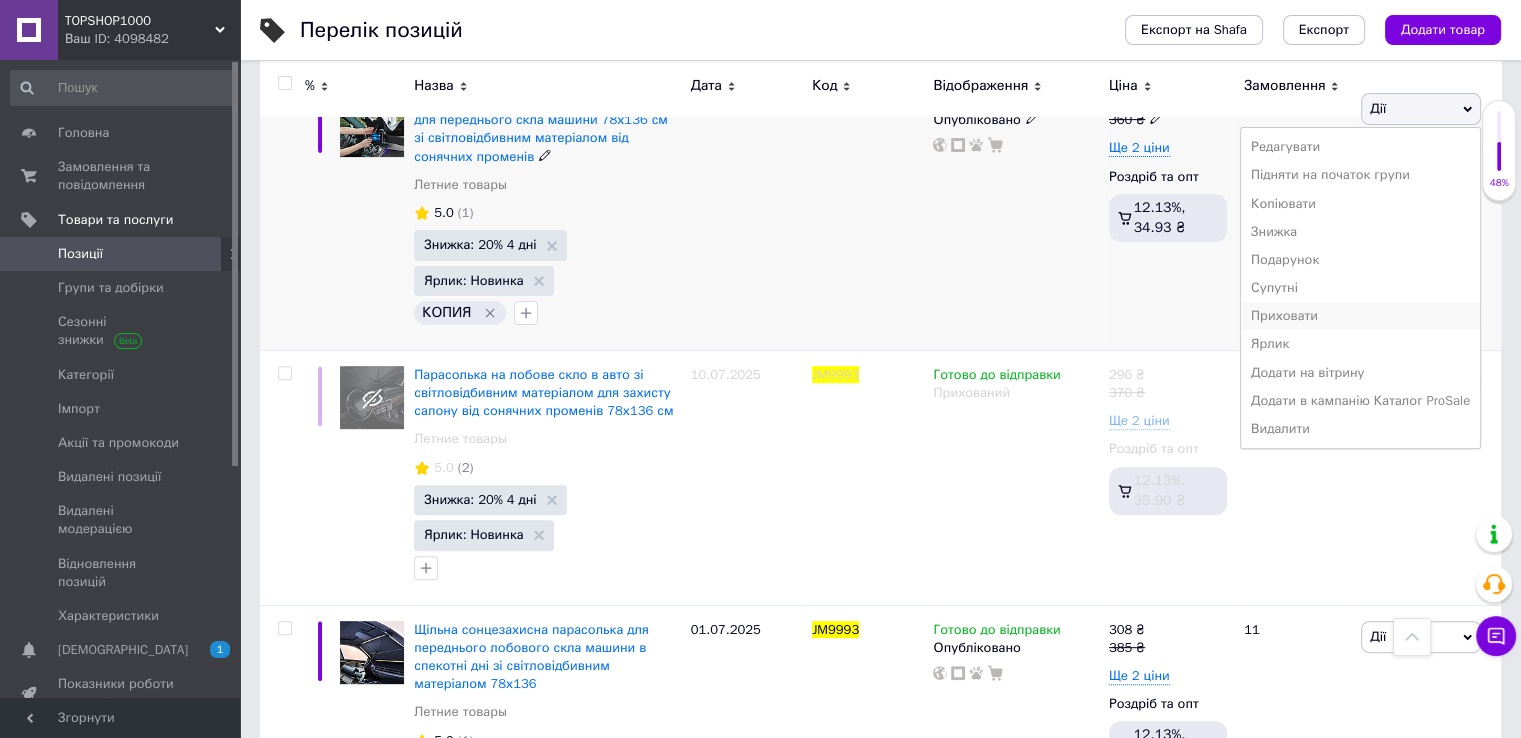 click on "Приховати" at bounding box center (1360, 316) 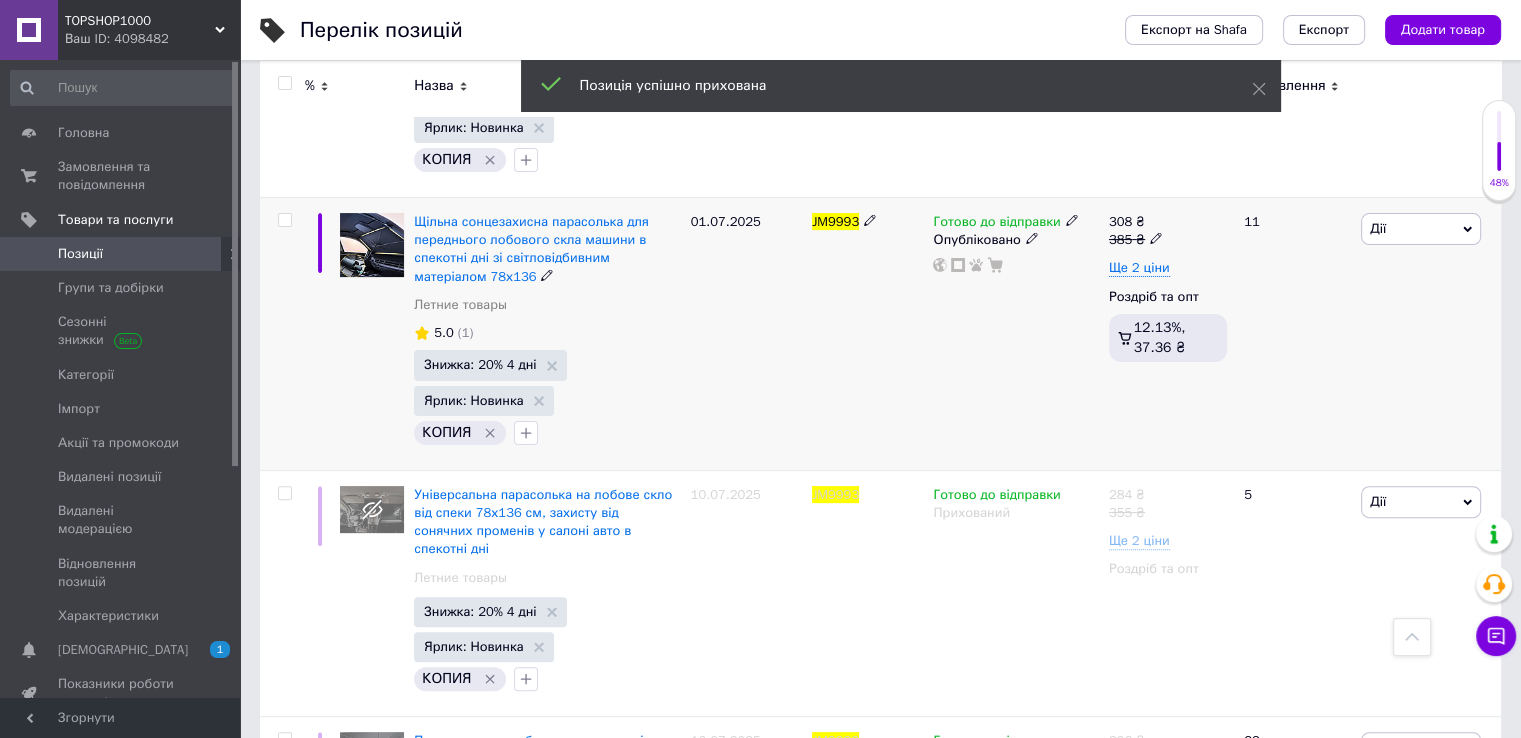 scroll, scrollTop: 386, scrollLeft: 0, axis: vertical 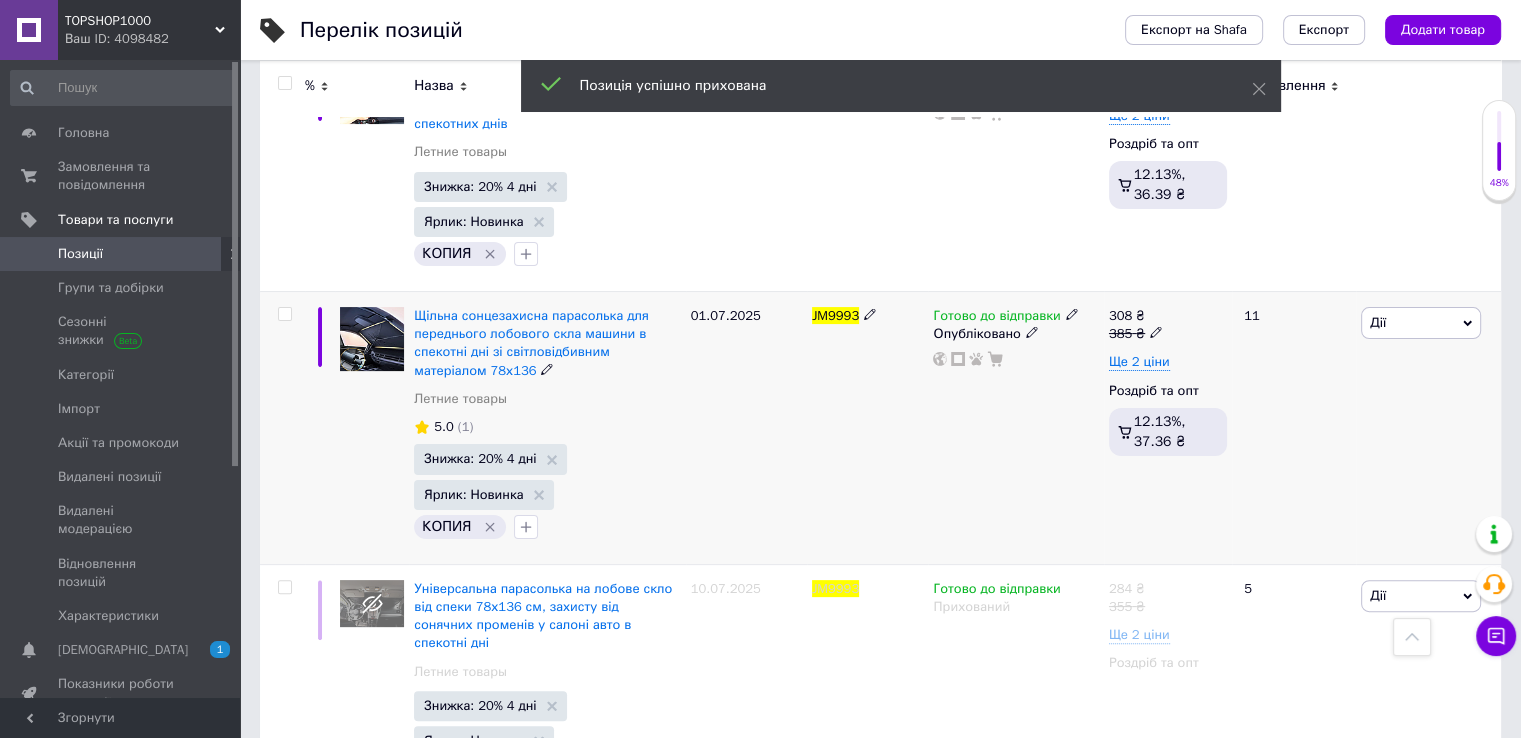 click on "Дії" at bounding box center [1421, 323] 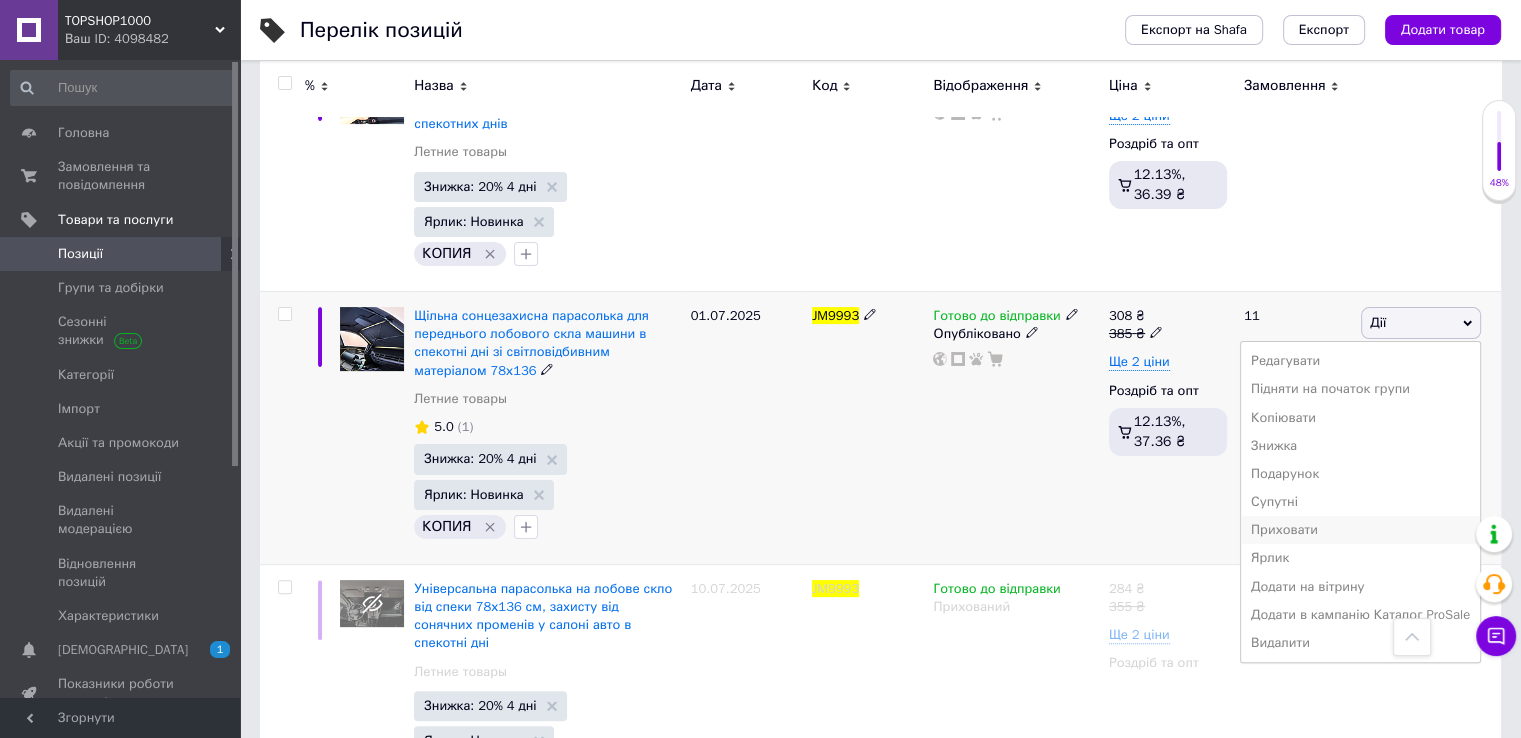 click on "Приховати" at bounding box center (1360, 530) 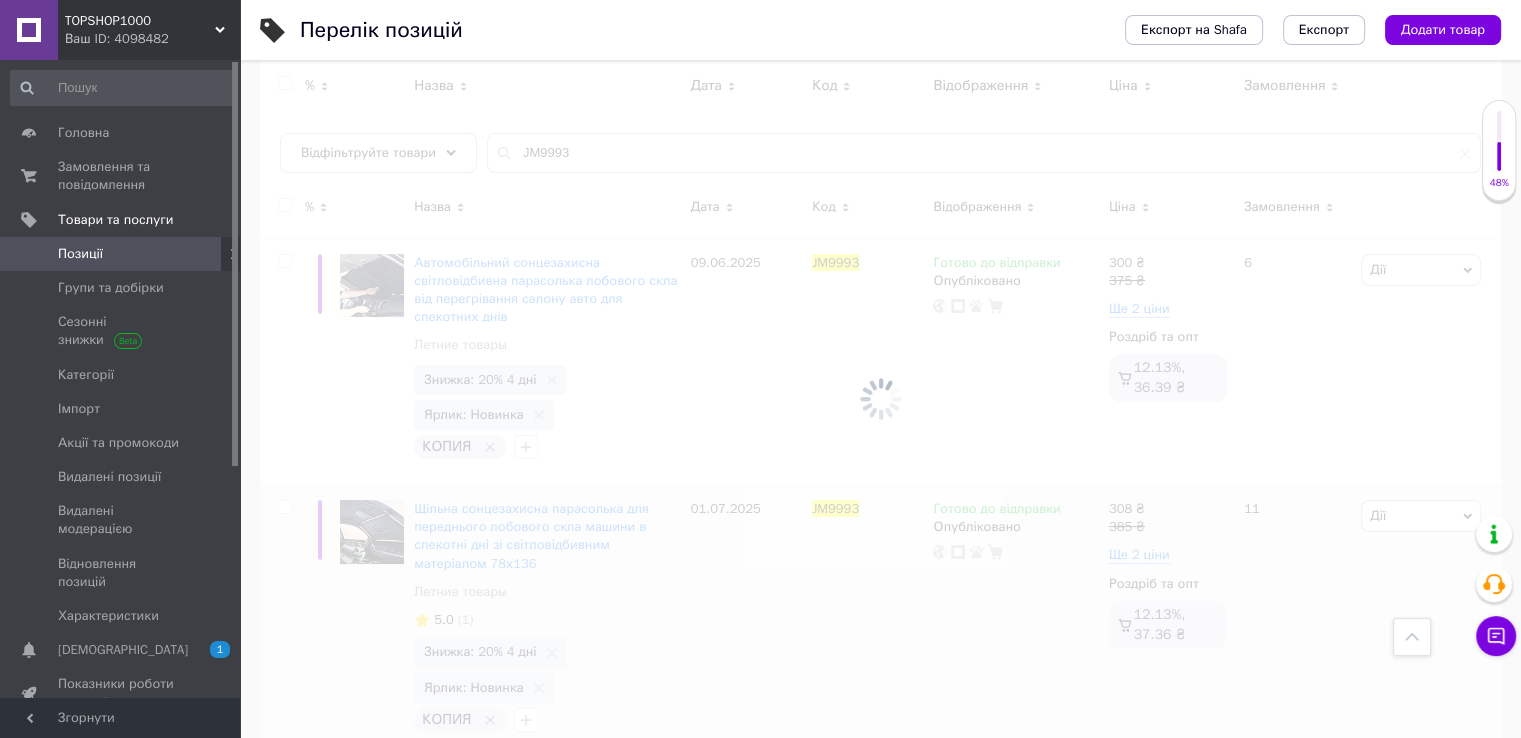 scroll, scrollTop: 186, scrollLeft: 0, axis: vertical 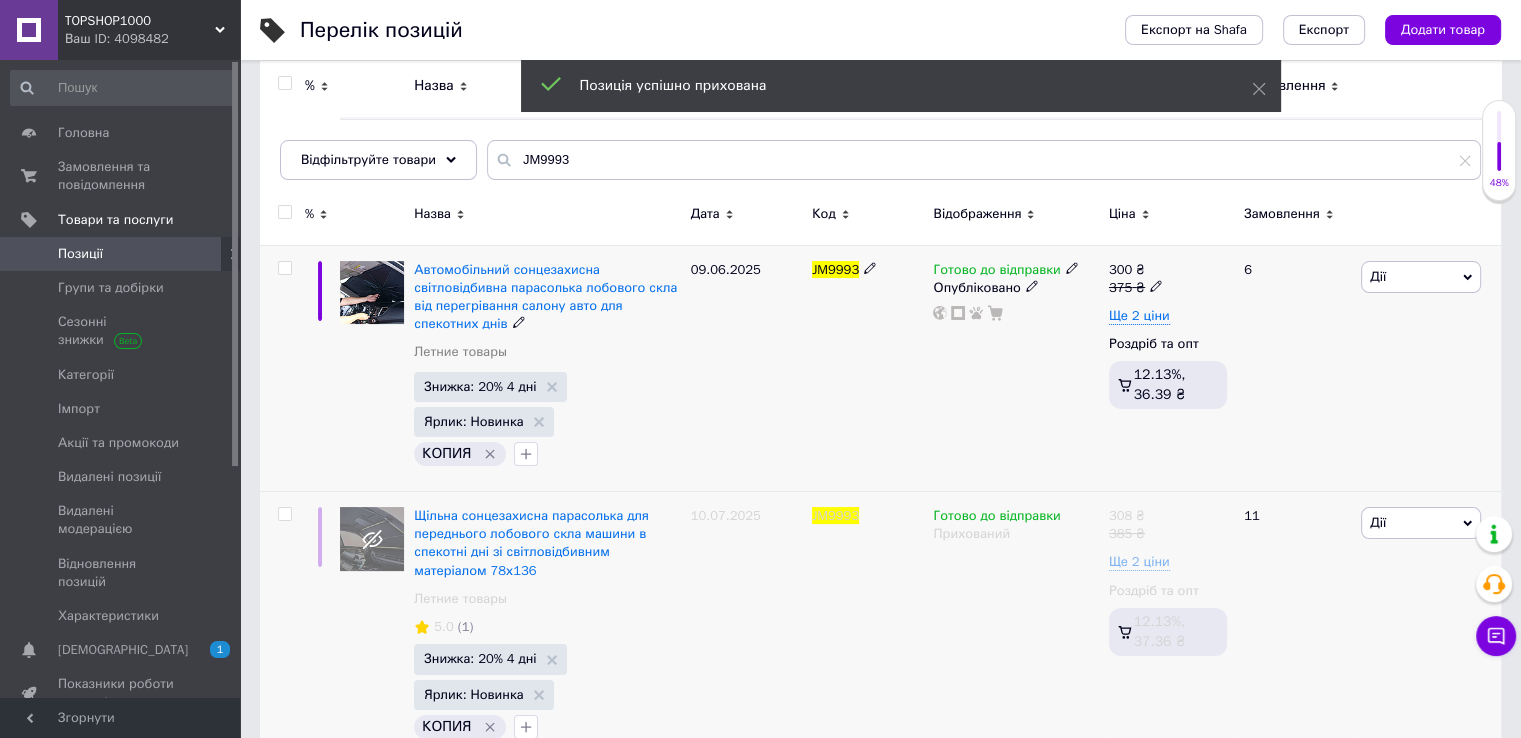 click on "Дії" at bounding box center [1421, 277] 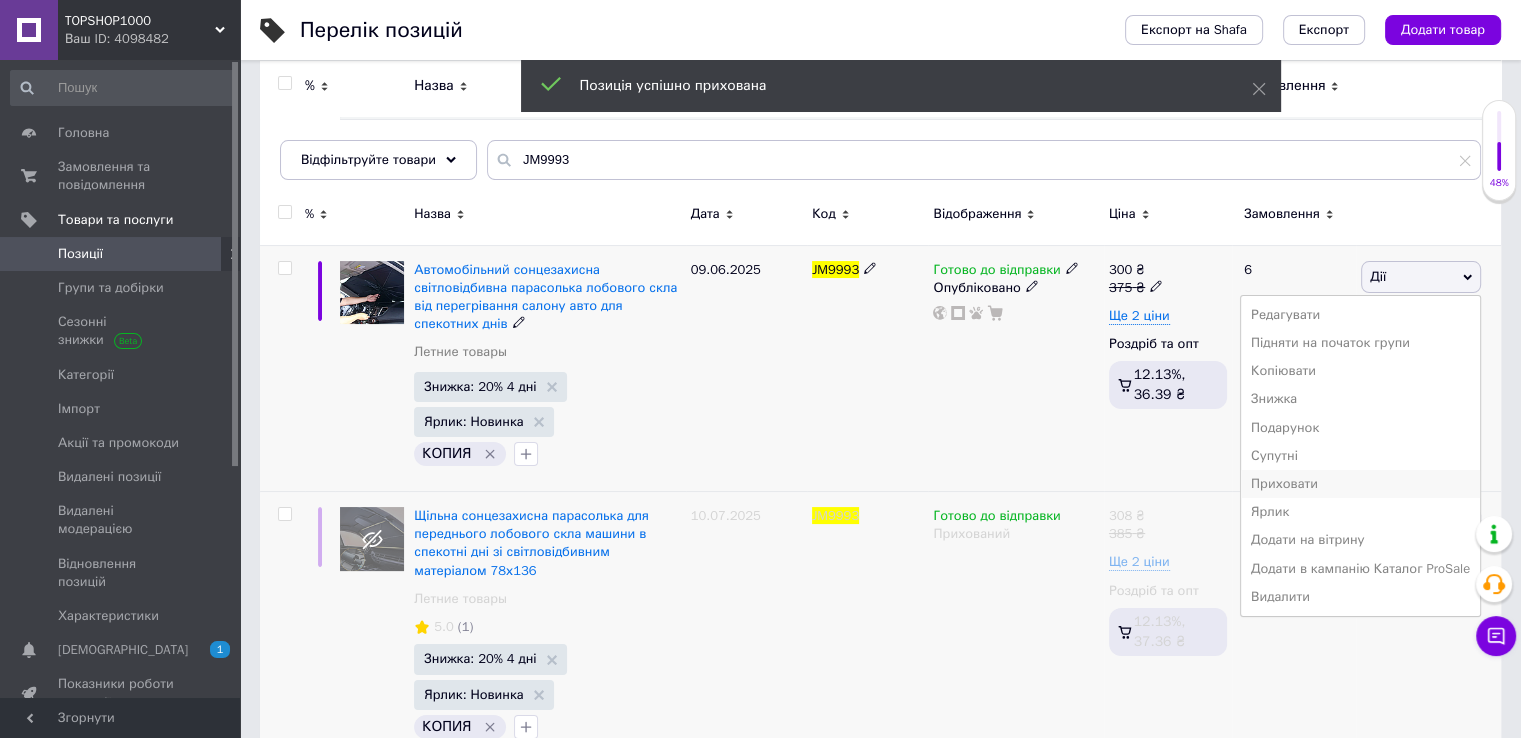 click on "Приховати" at bounding box center (1360, 484) 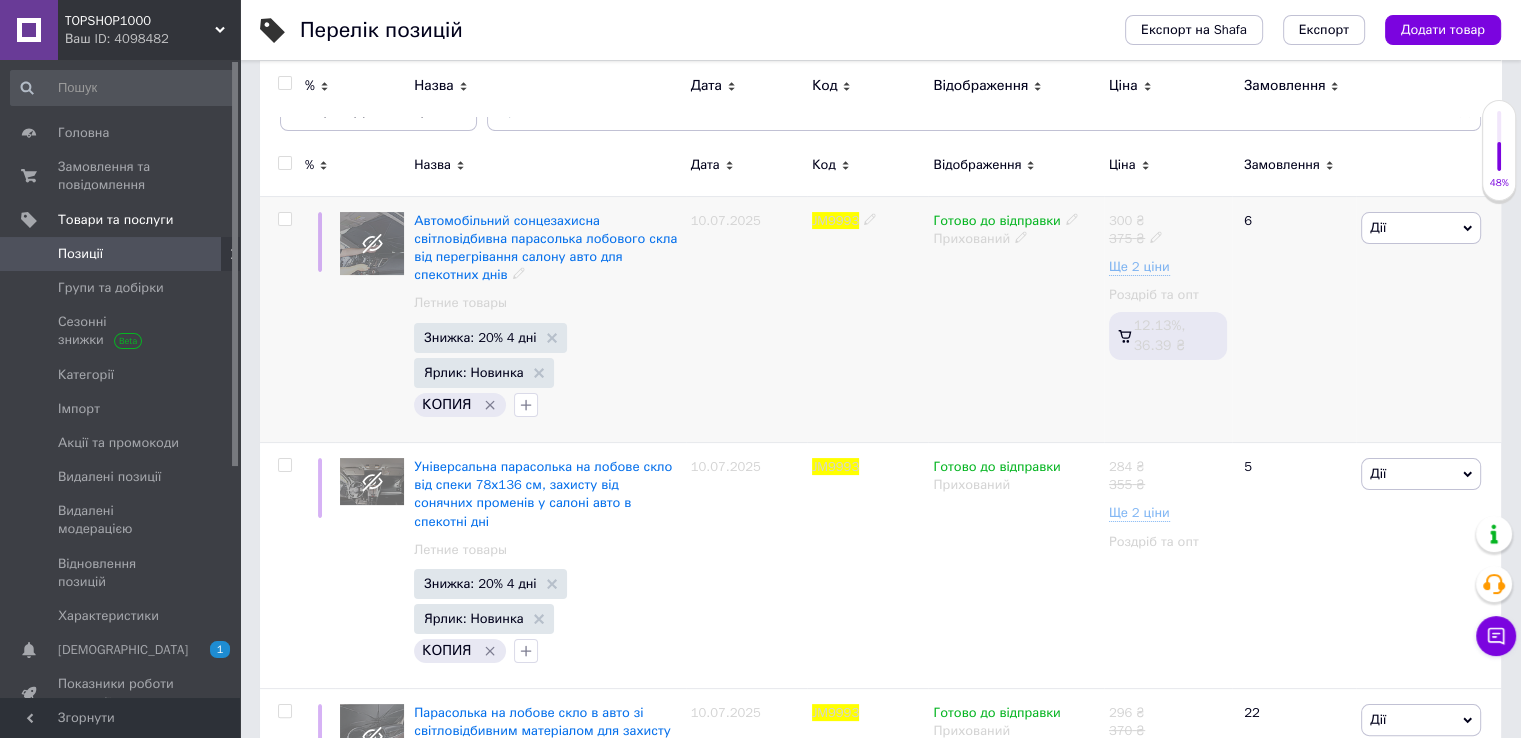 scroll, scrollTop: 200, scrollLeft: 0, axis: vertical 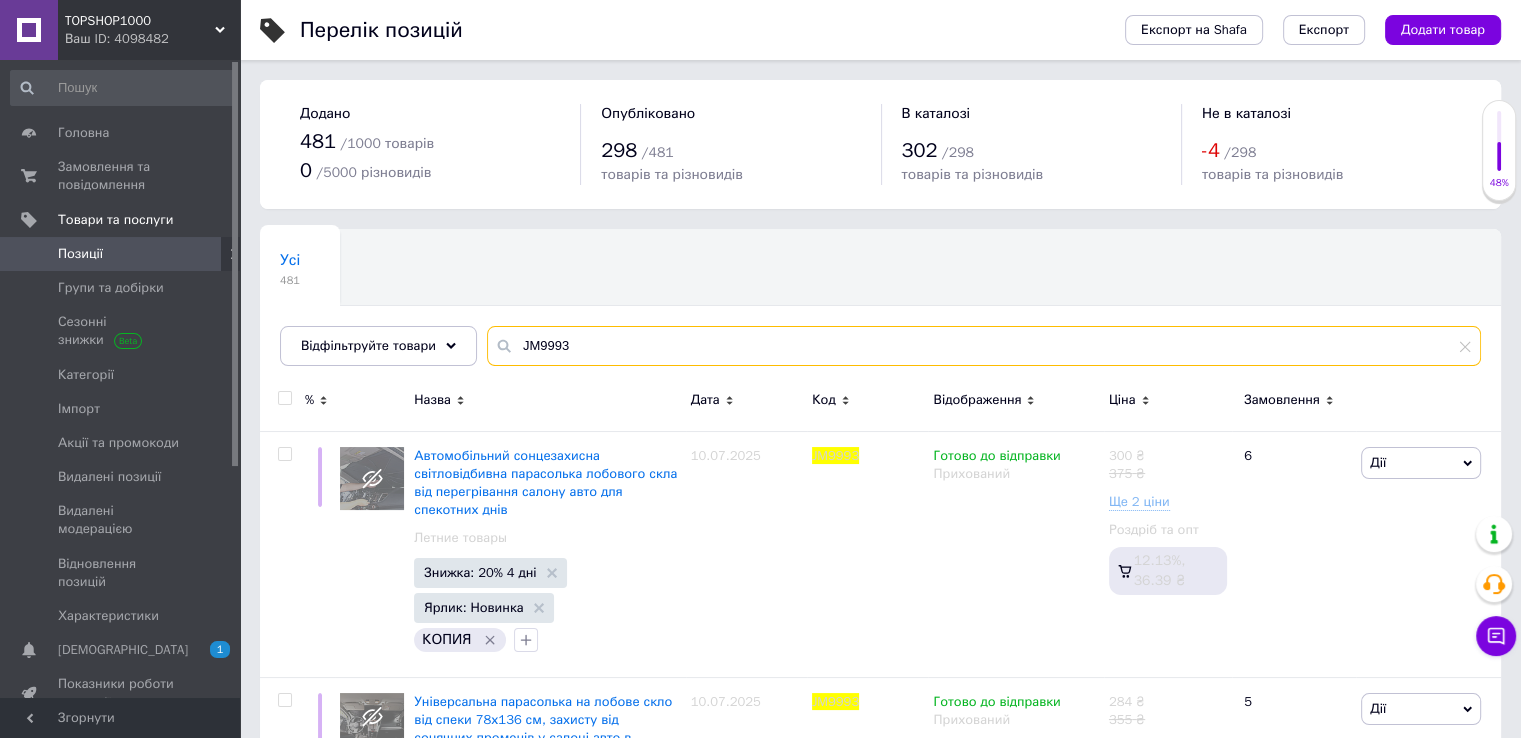 drag, startPoint x: 577, startPoint y: 349, endPoint x: 487, endPoint y: 361, distance: 90.79648 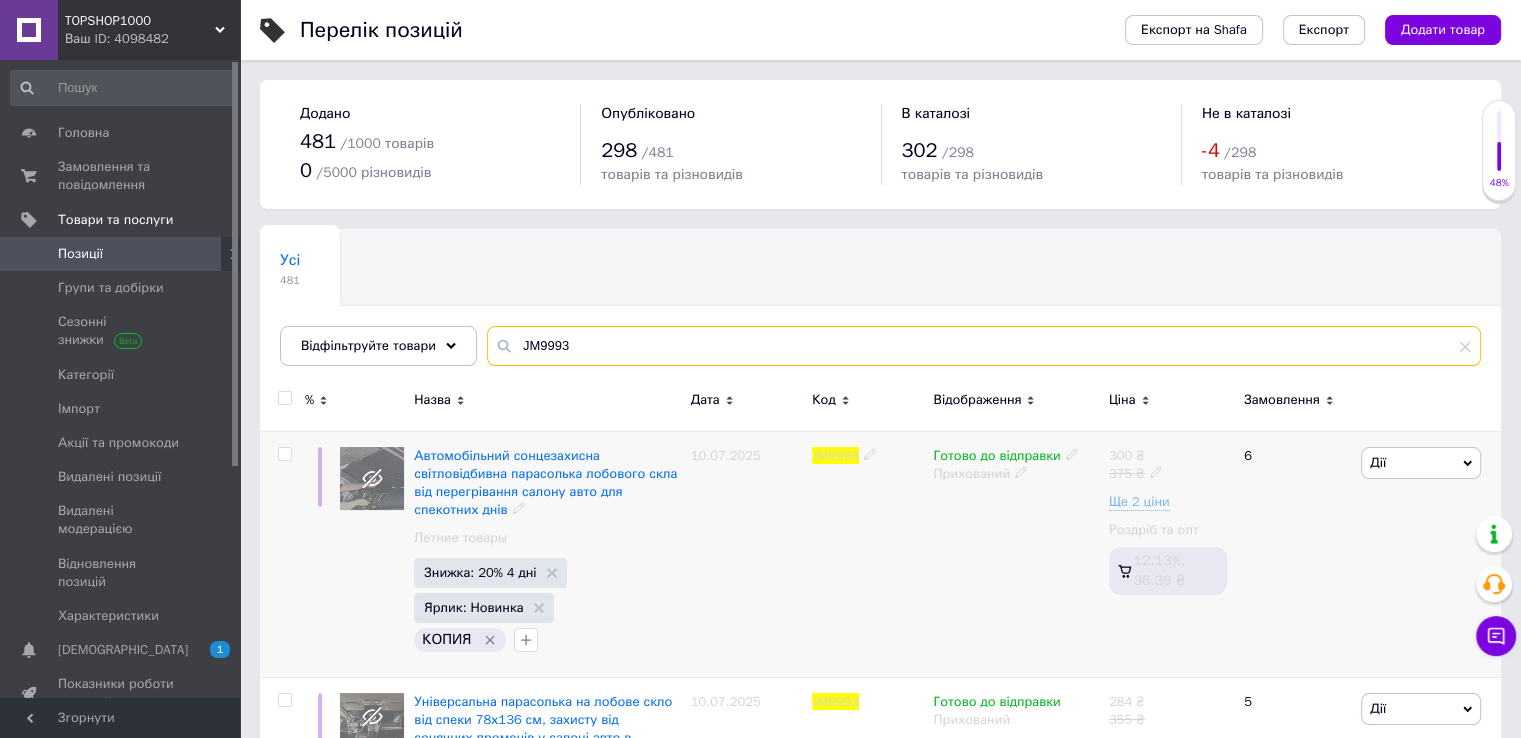 scroll, scrollTop: 100, scrollLeft: 0, axis: vertical 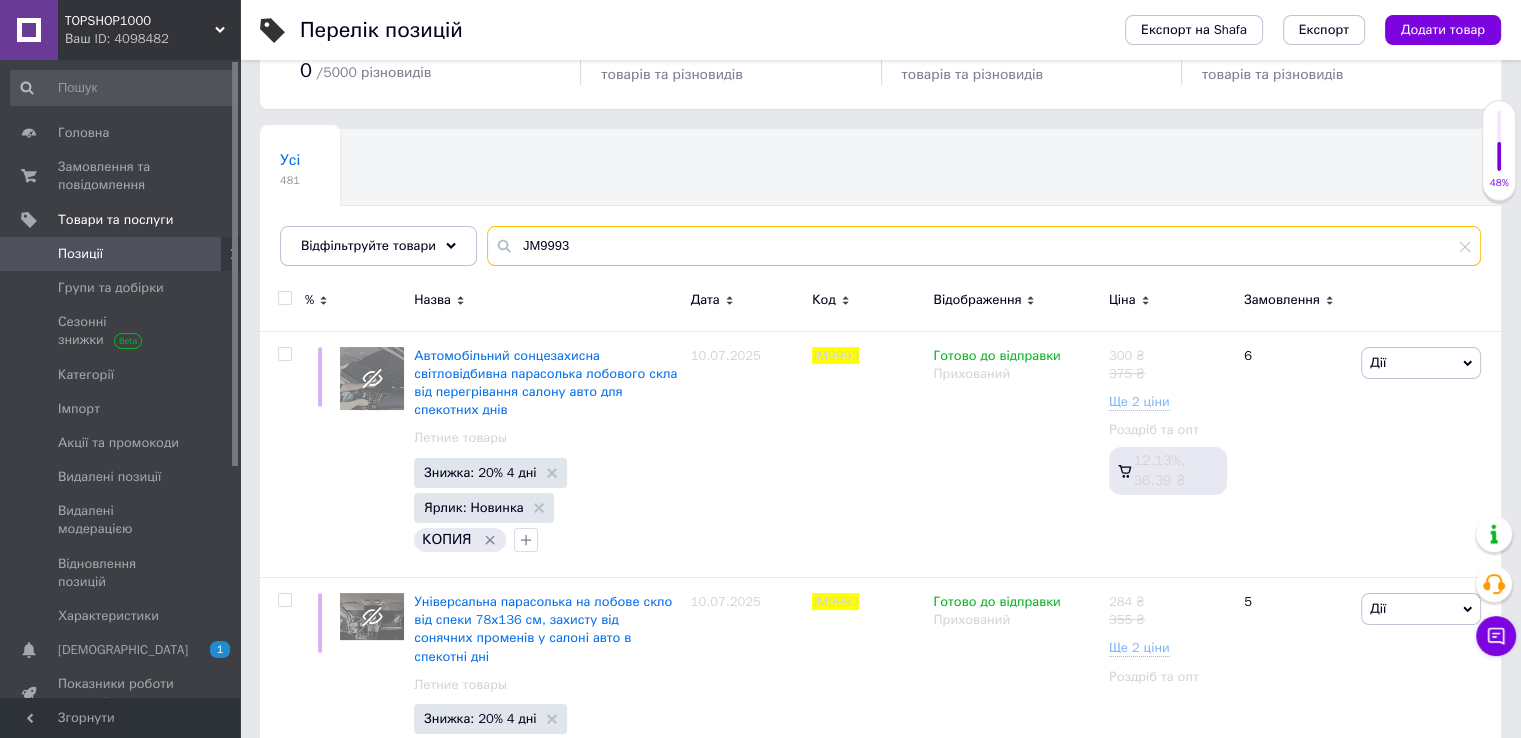 click on "JM9993" at bounding box center (984, 246) 